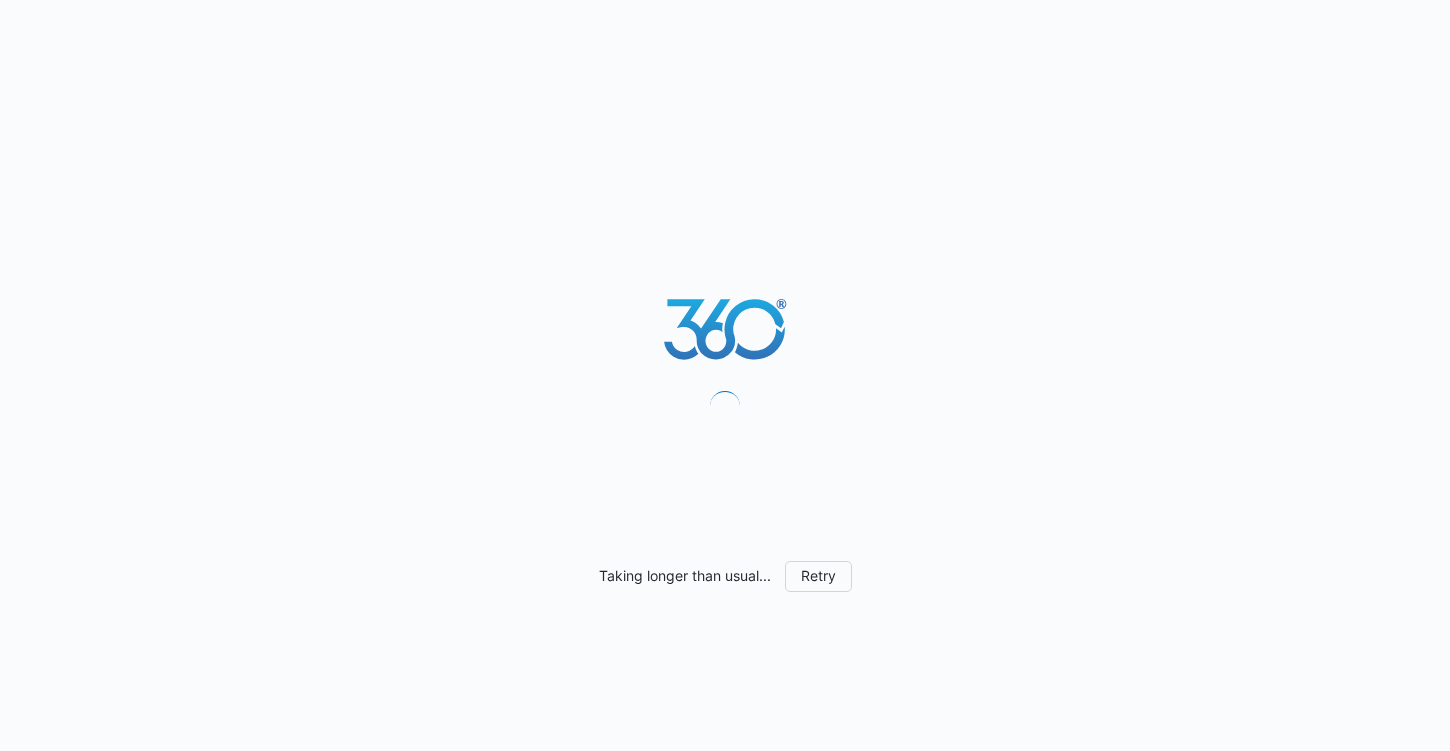scroll, scrollTop: 0, scrollLeft: 0, axis: both 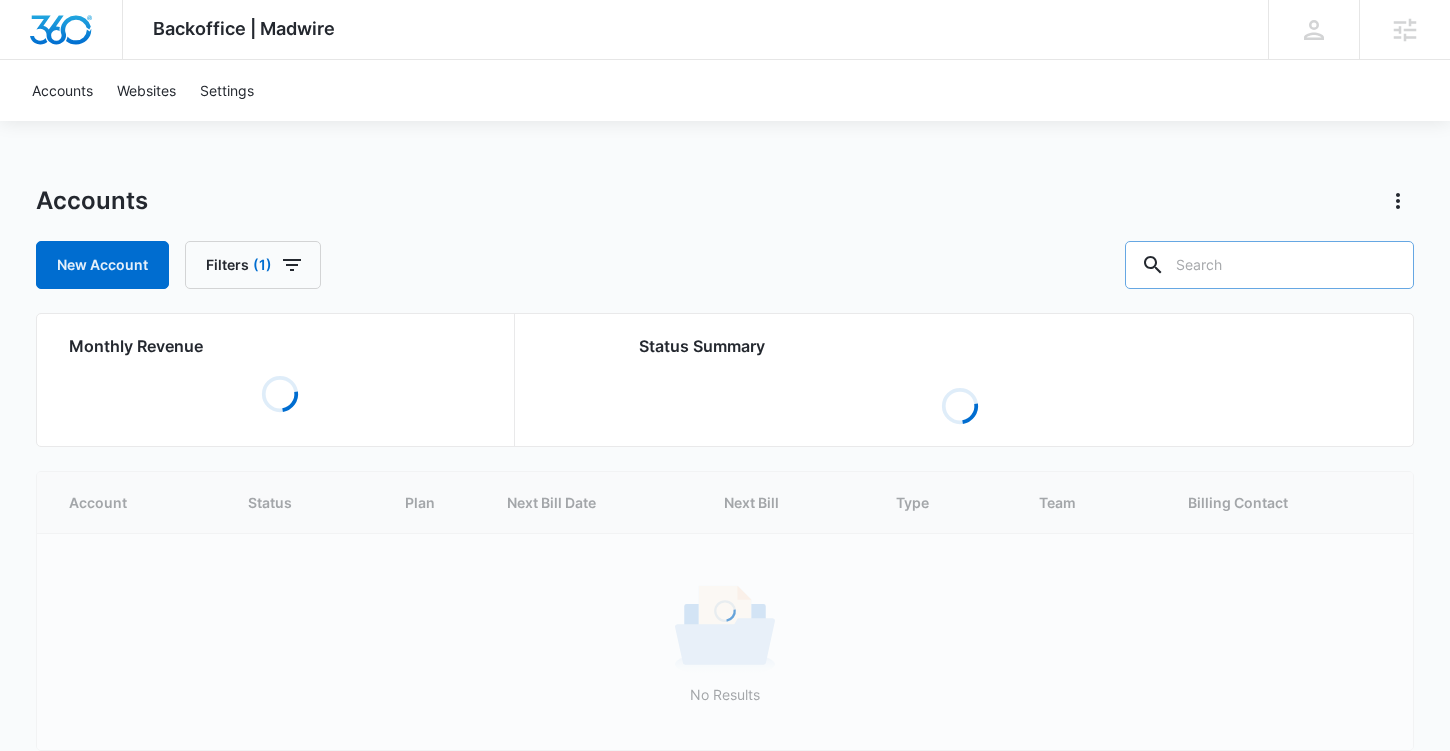 click at bounding box center (1269, 265) 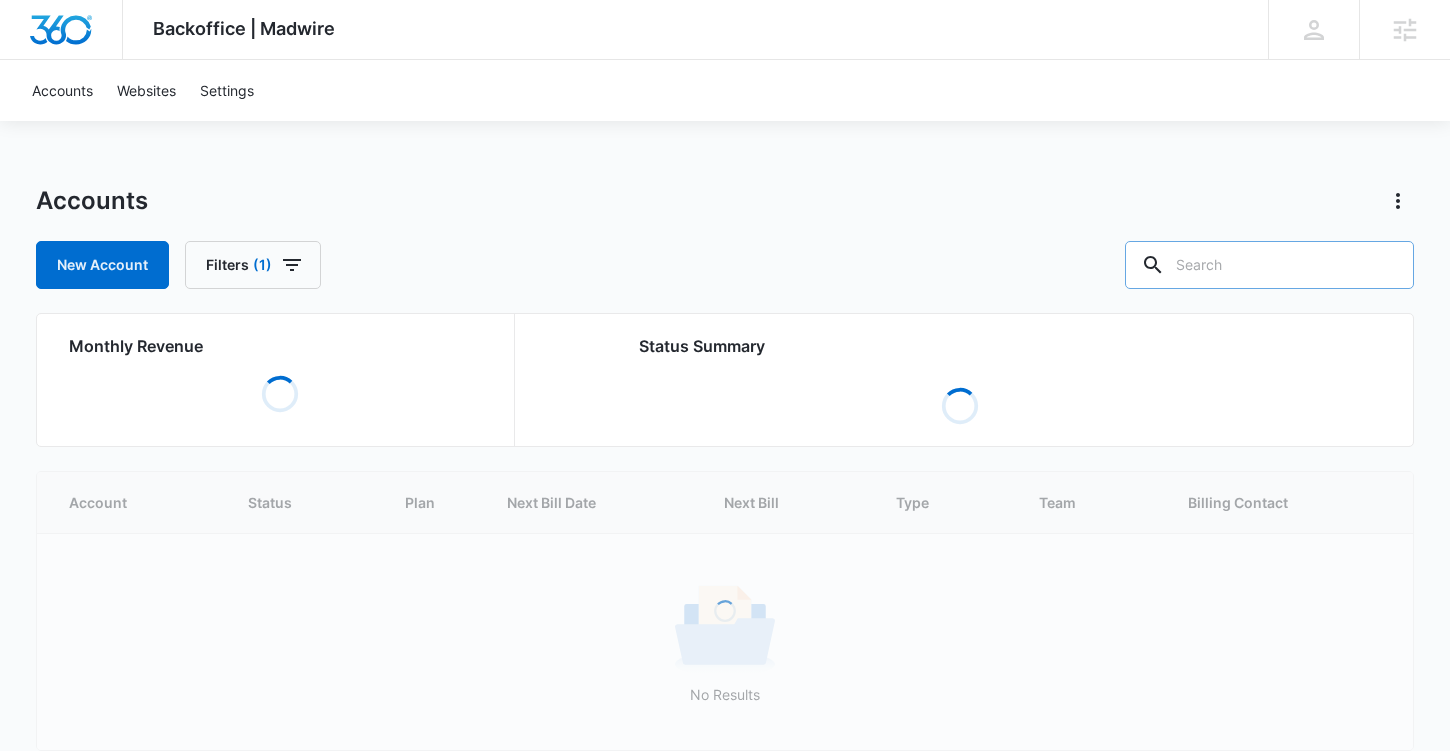 paste on "M36736" 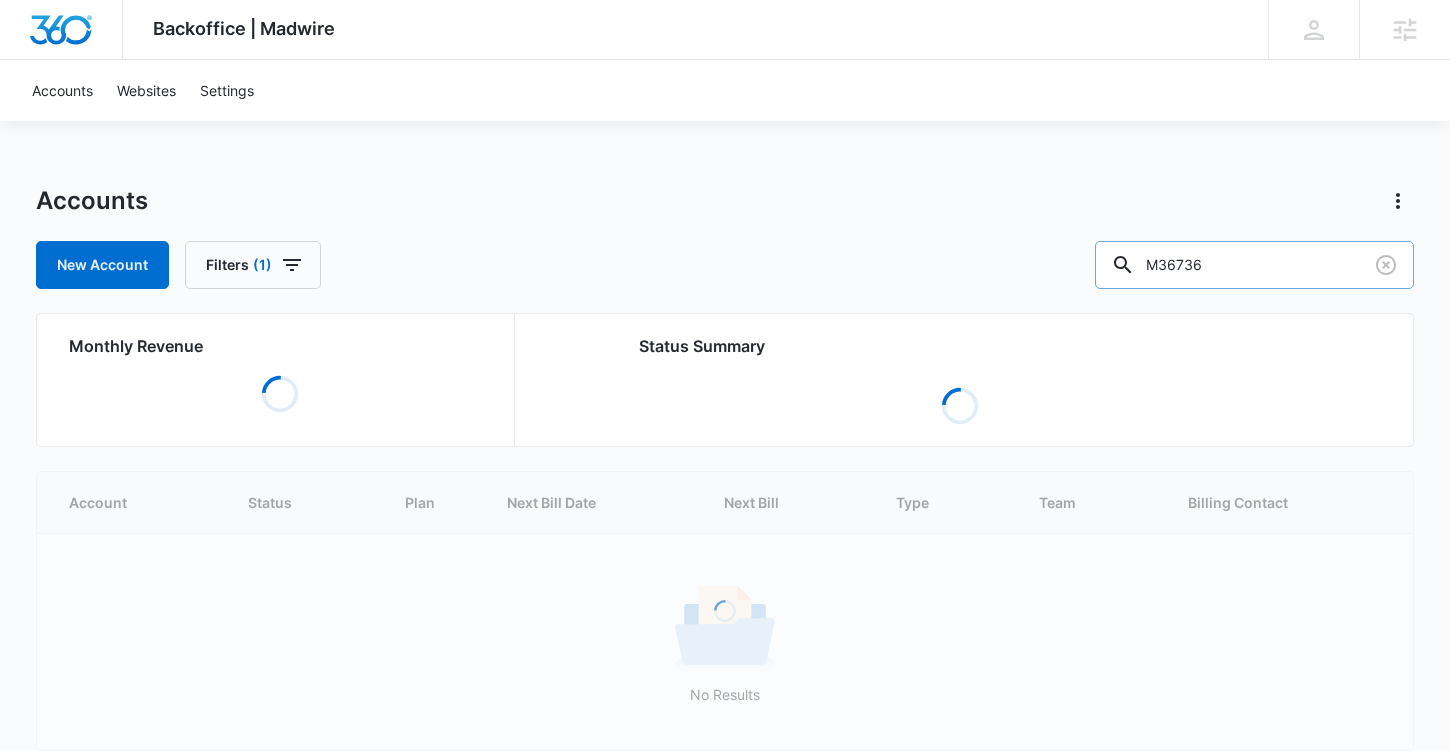 type on "M36736" 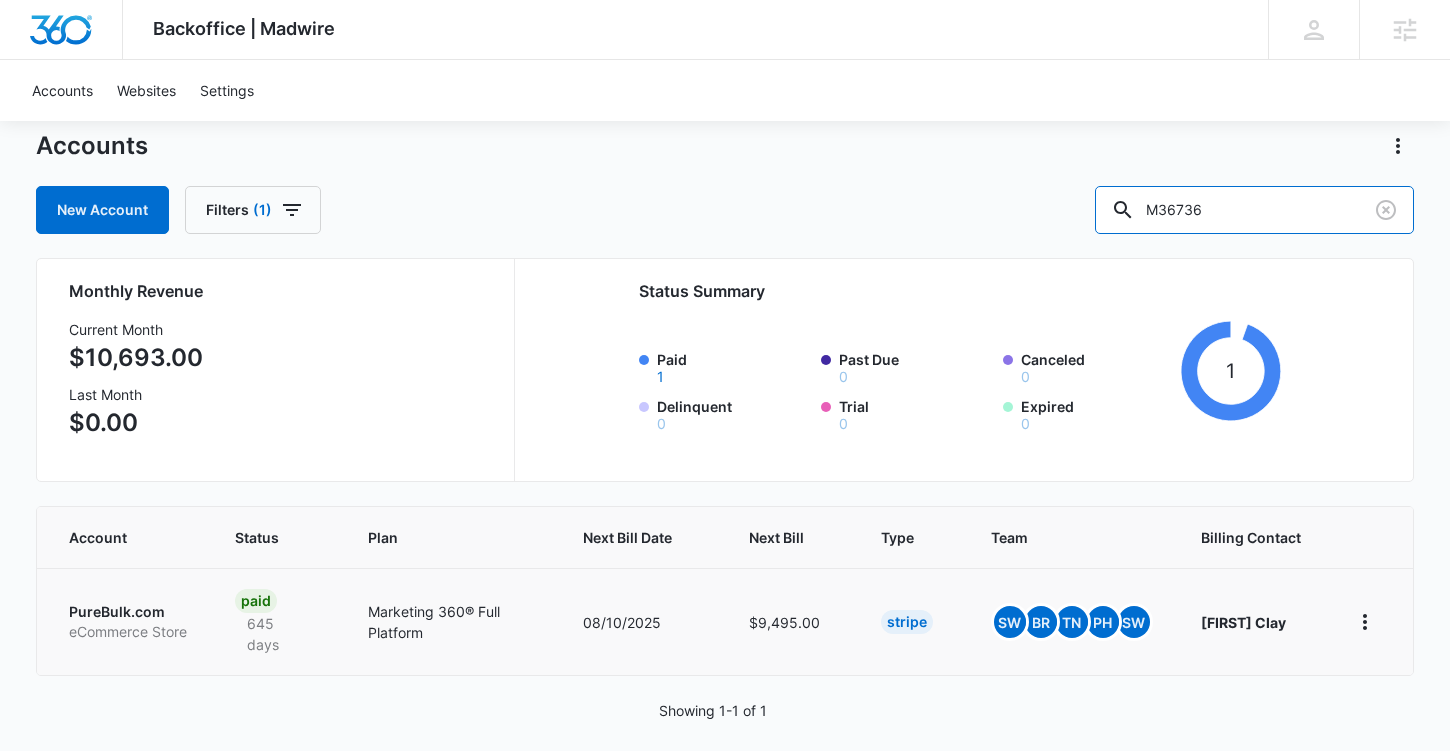 scroll, scrollTop: 73, scrollLeft: 0, axis: vertical 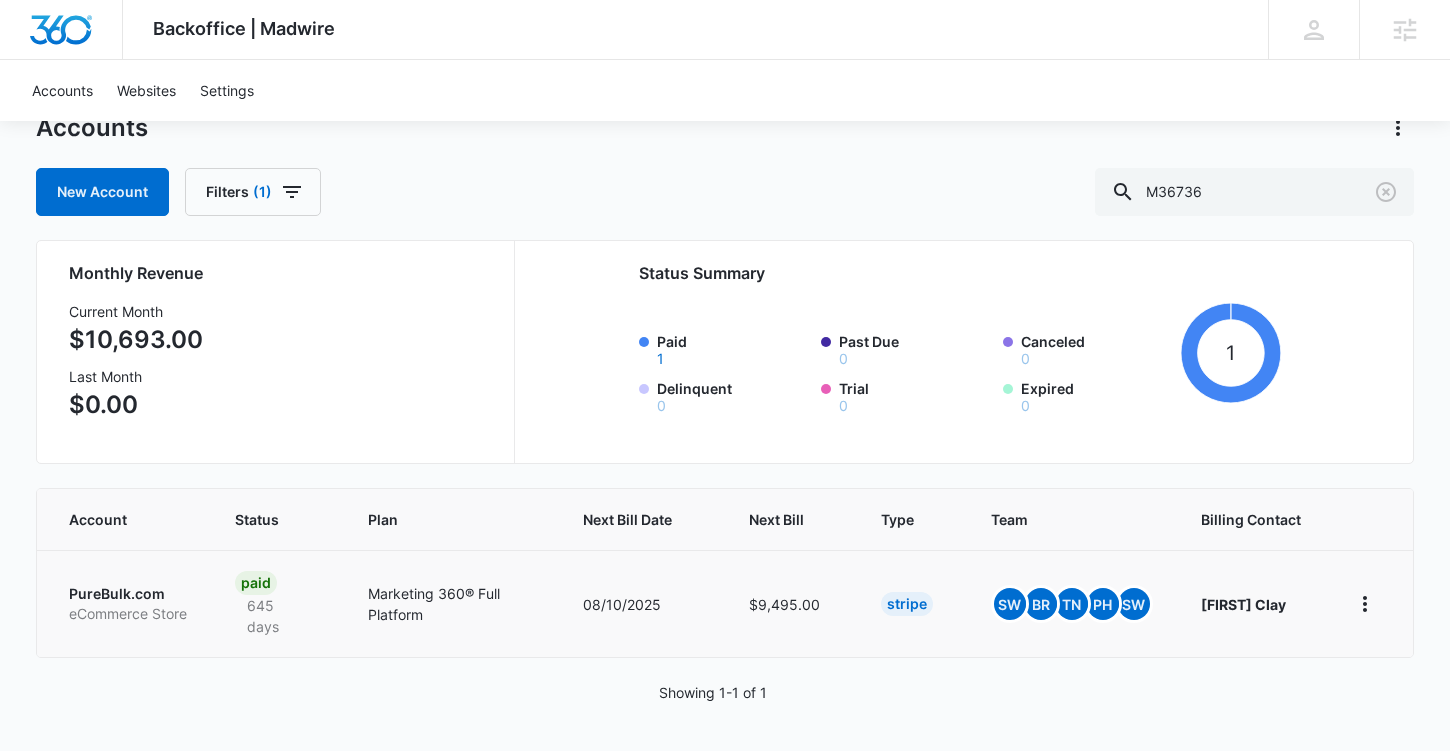 click on "PureBulk.com" at bounding box center [128, 594] 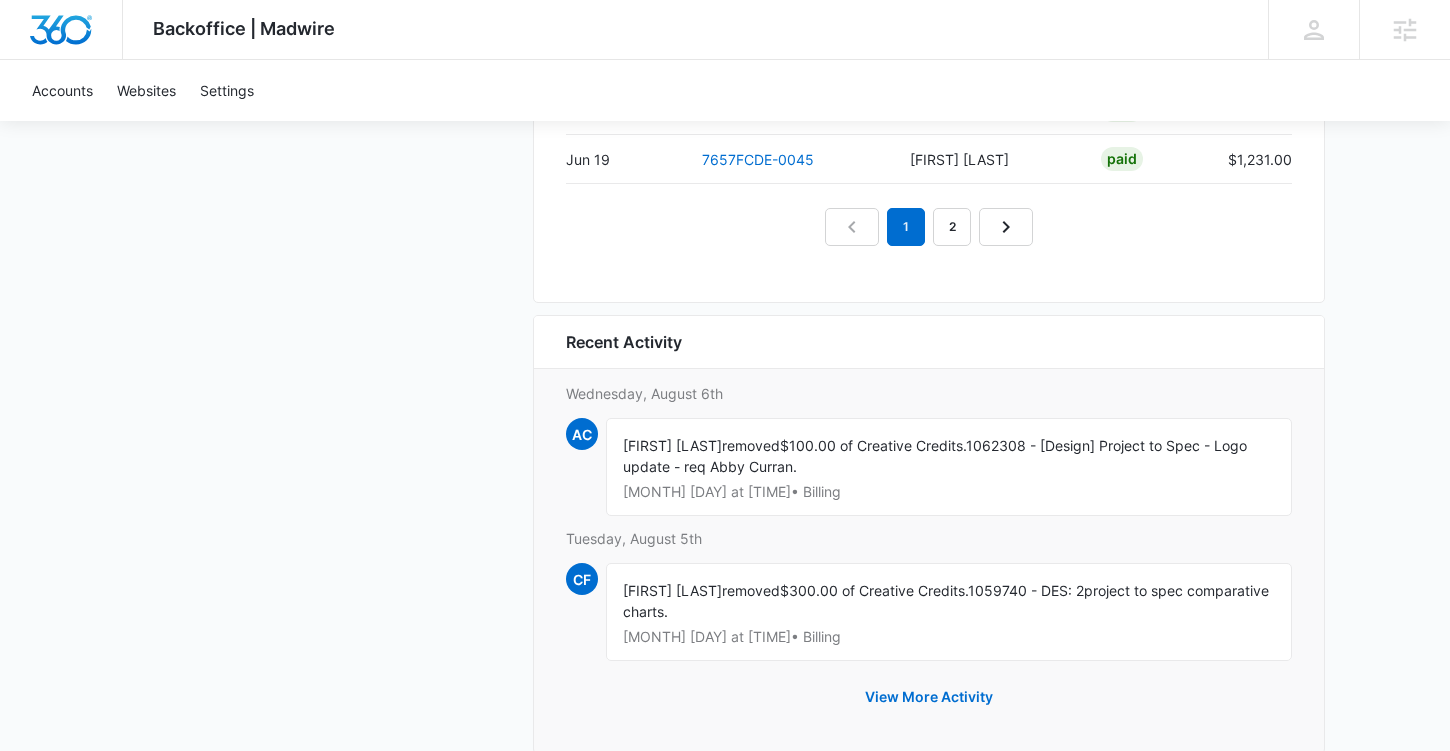 scroll, scrollTop: 2462, scrollLeft: 0, axis: vertical 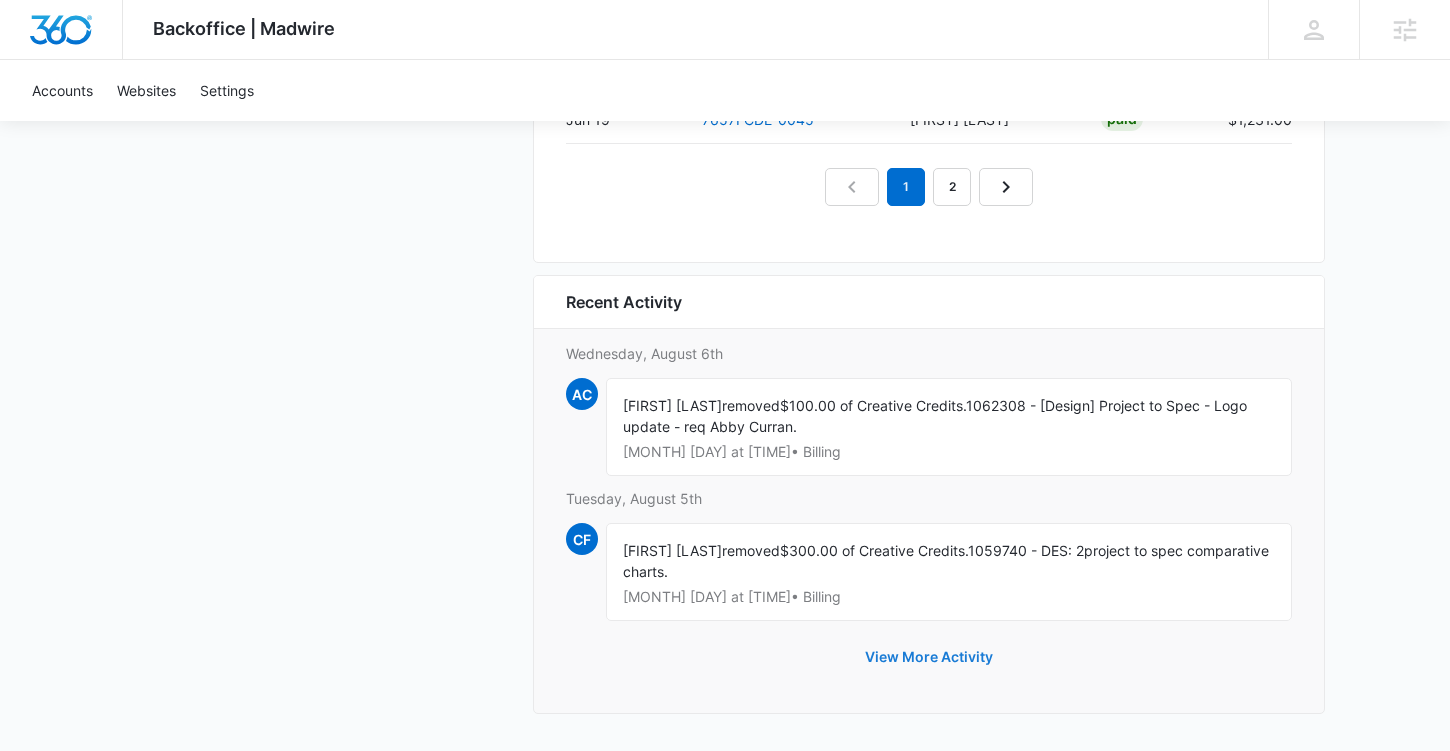 click on "View More Activity" at bounding box center (929, 657) 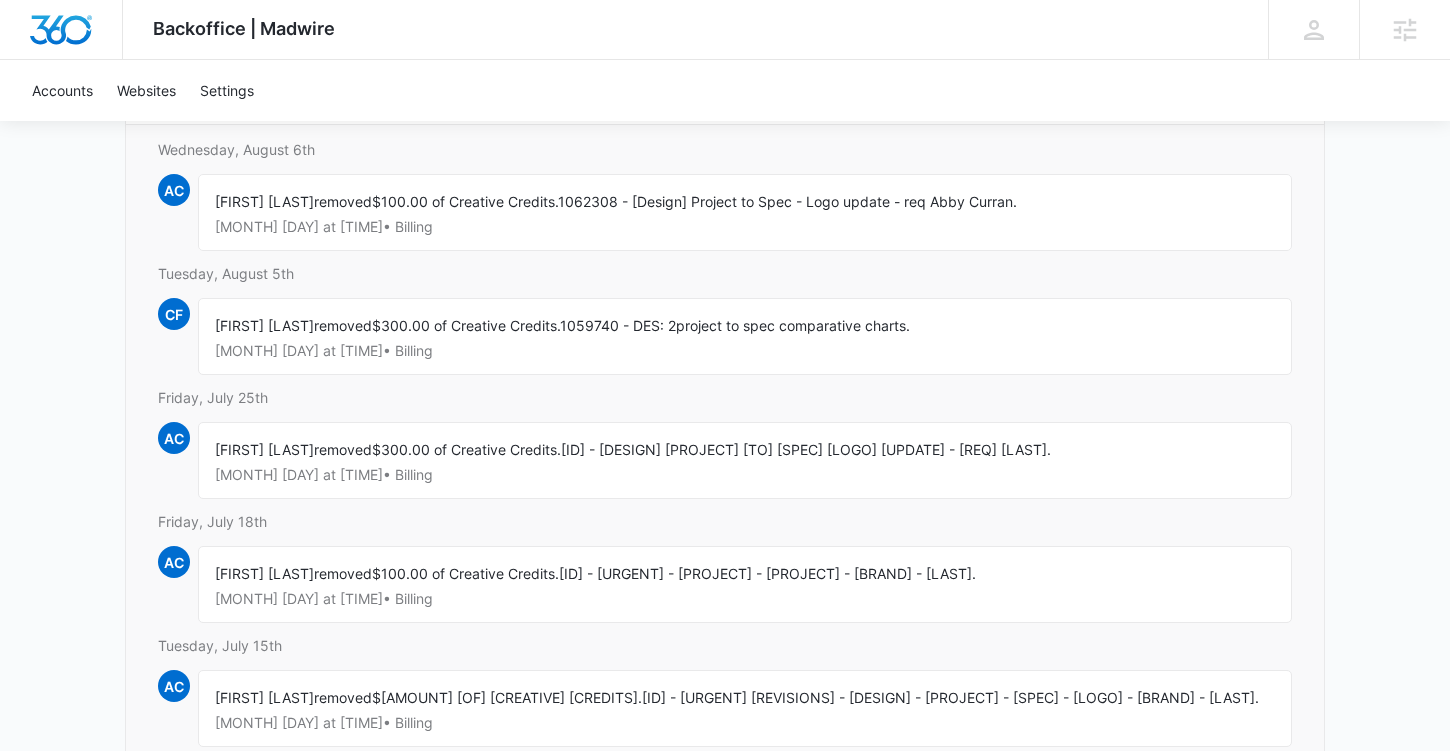 scroll, scrollTop: 0, scrollLeft: 0, axis: both 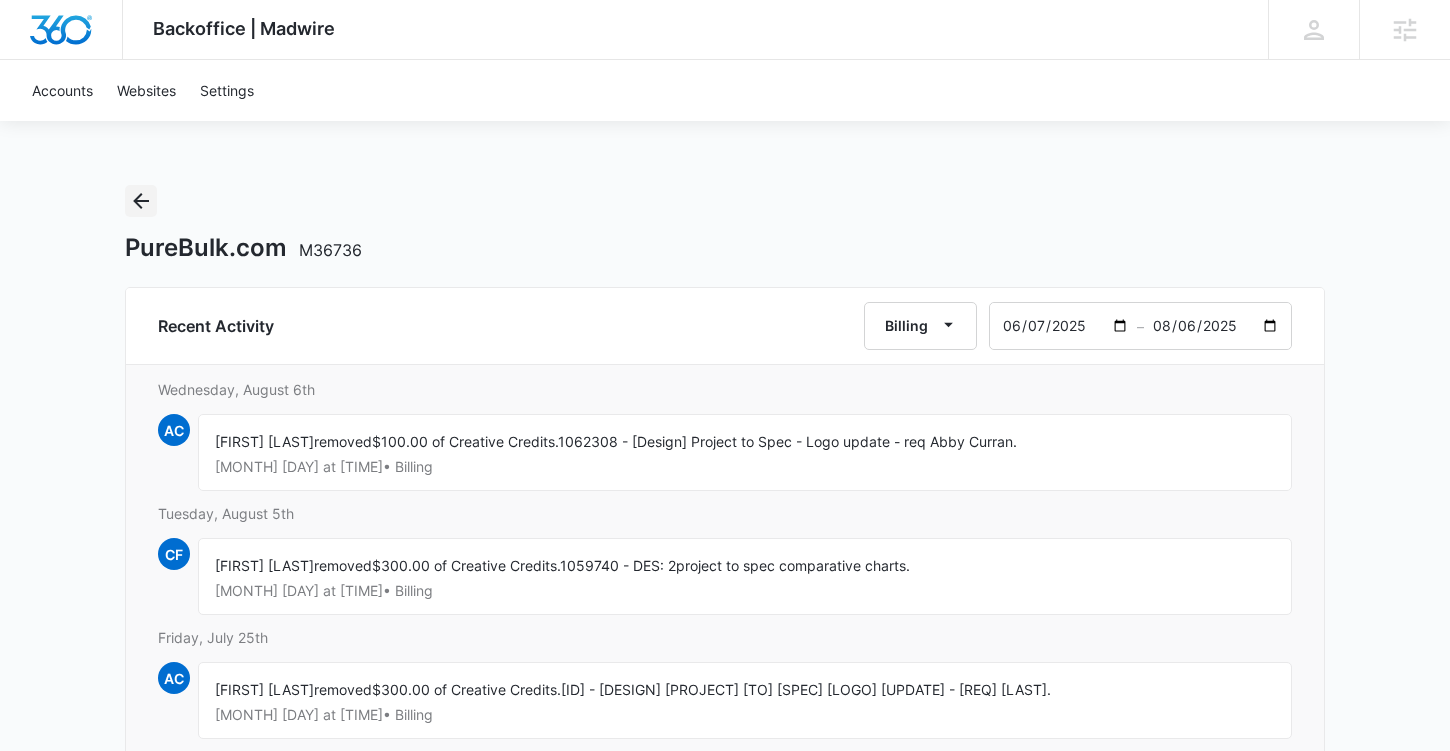 click 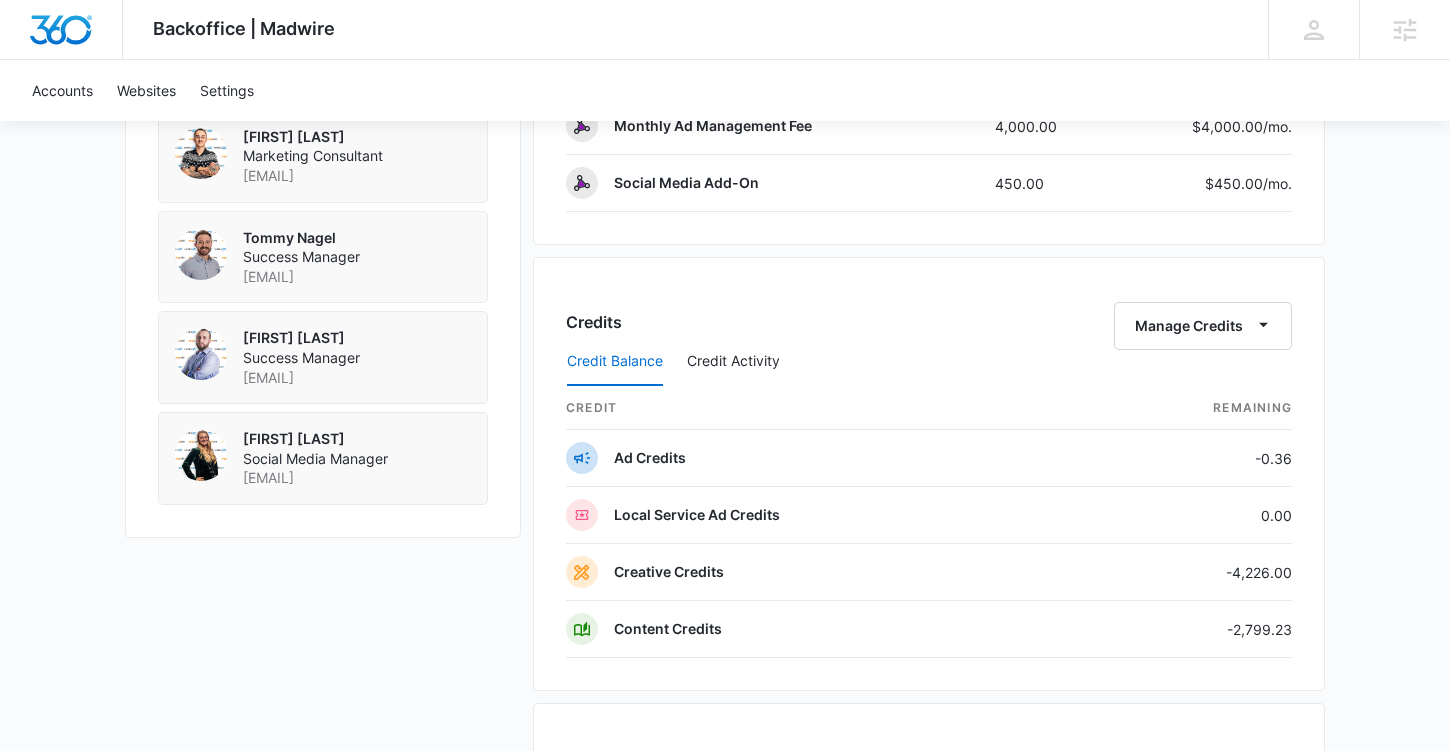 scroll, scrollTop: 1569, scrollLeft: 0, axis: vertical 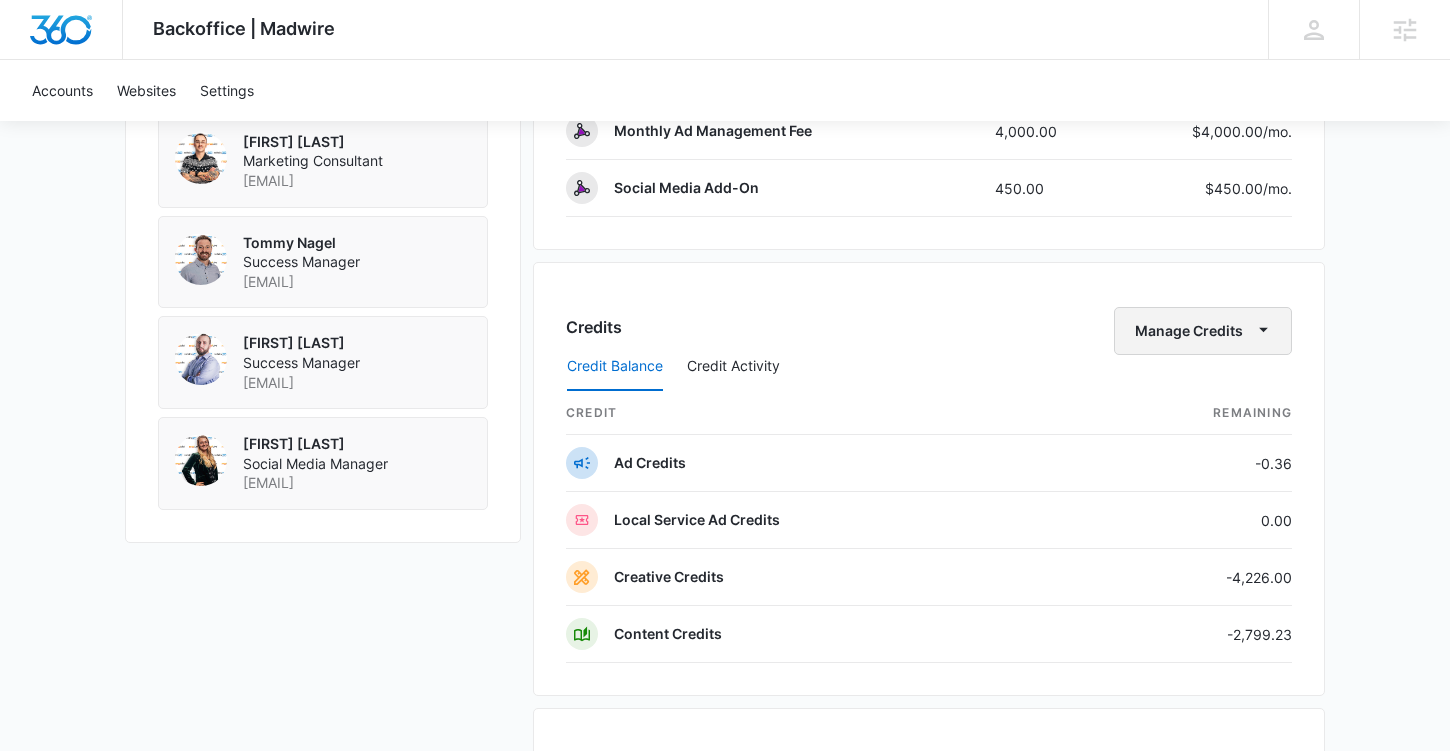 click on "Manage Credits" at bounding box center [1203, 331] 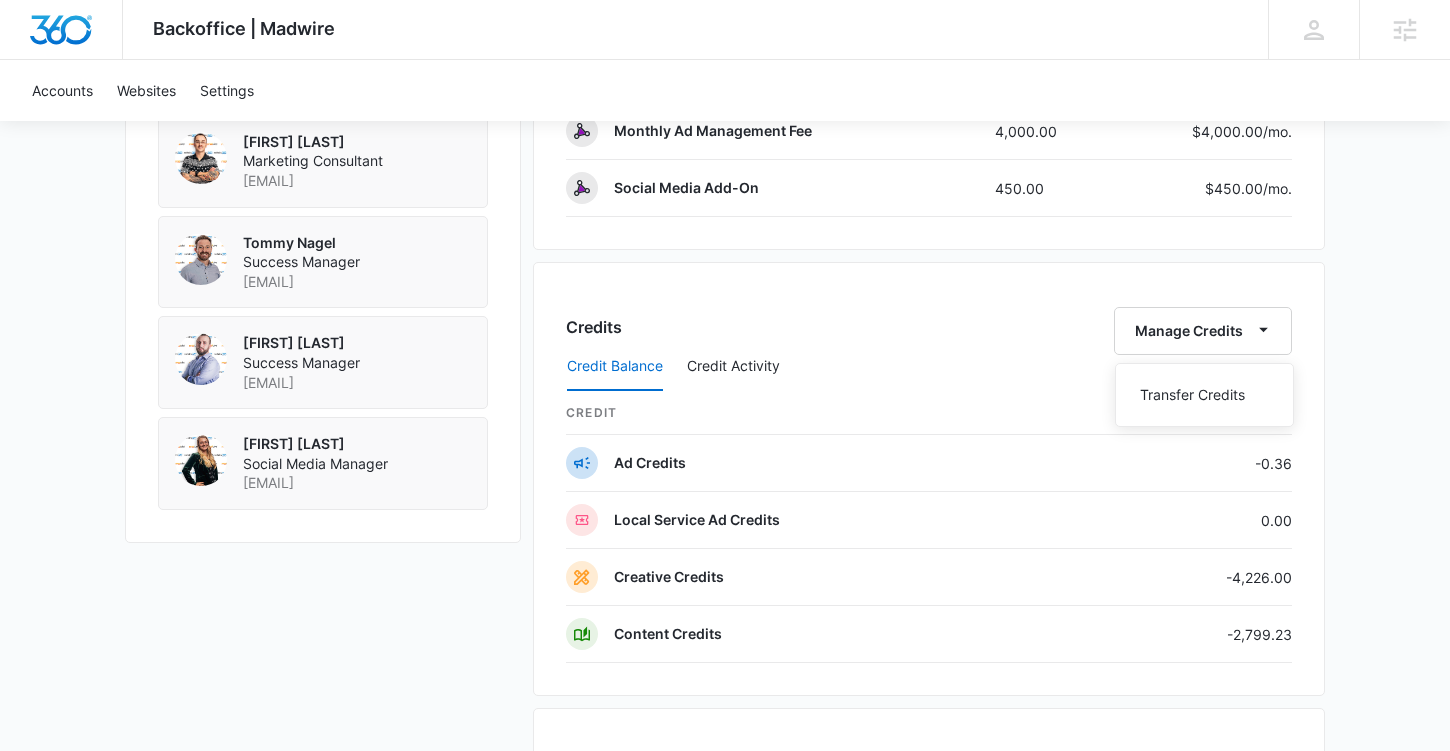 click on "Credits Manage Credits Transfer Credits" at bounding box center (929, 331) 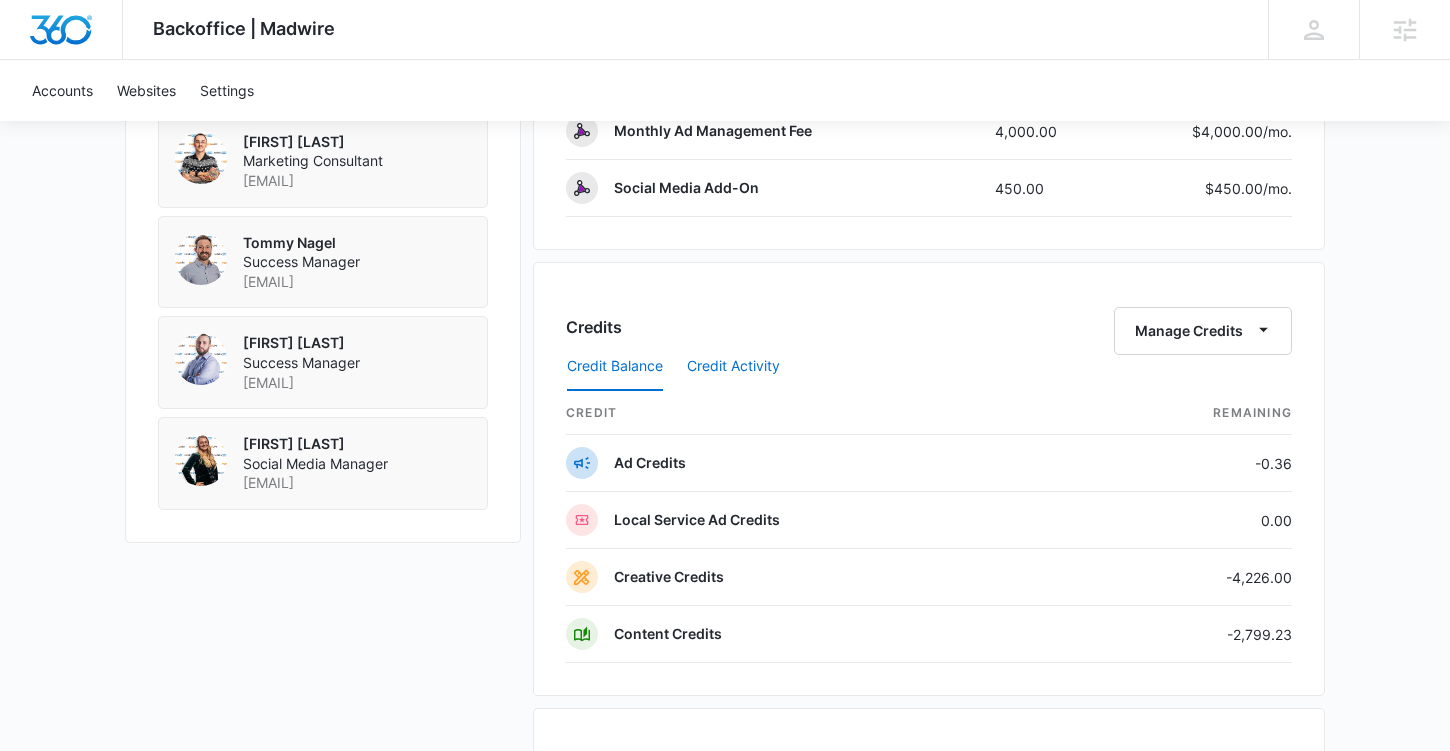 click on "Credit Activity" at bounding box center [733, 367] 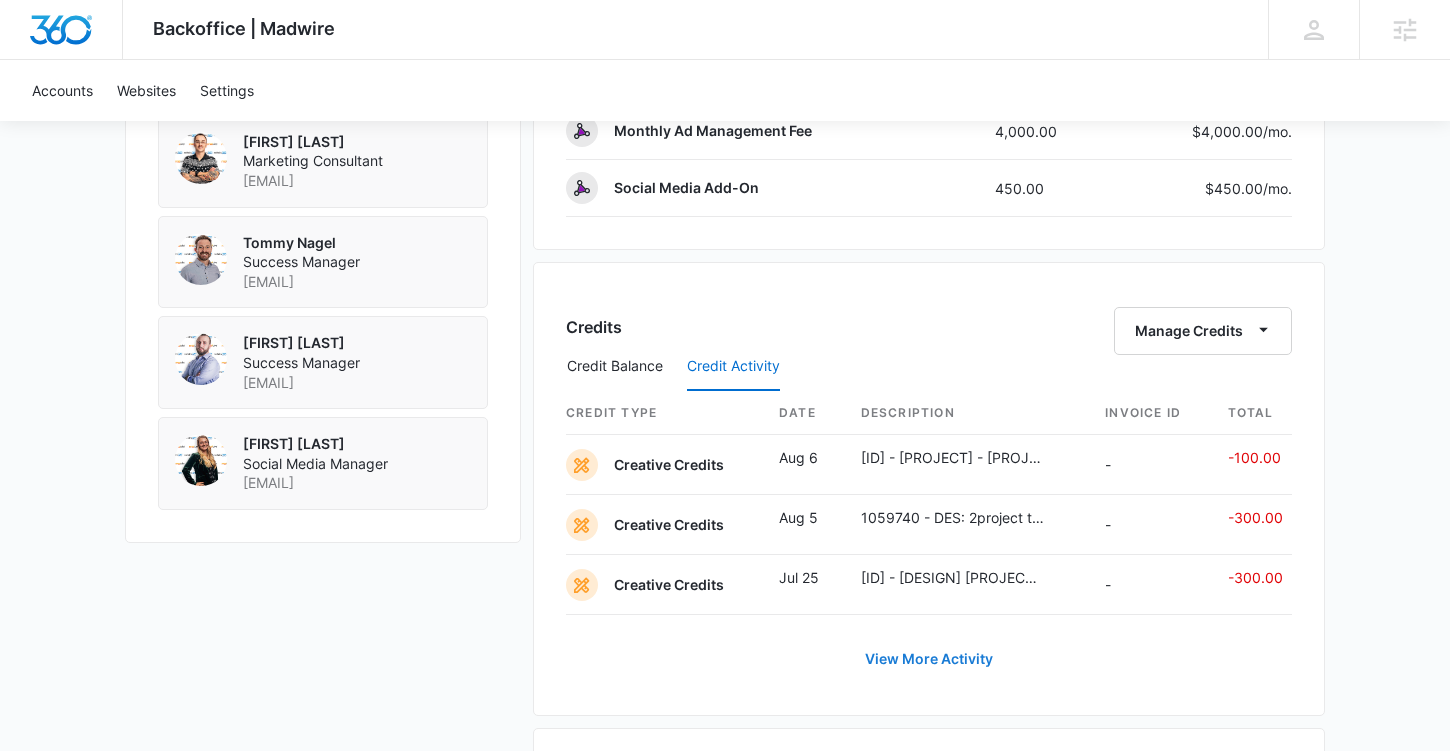 click on "View More Activity" at bounding box center [929, 659] 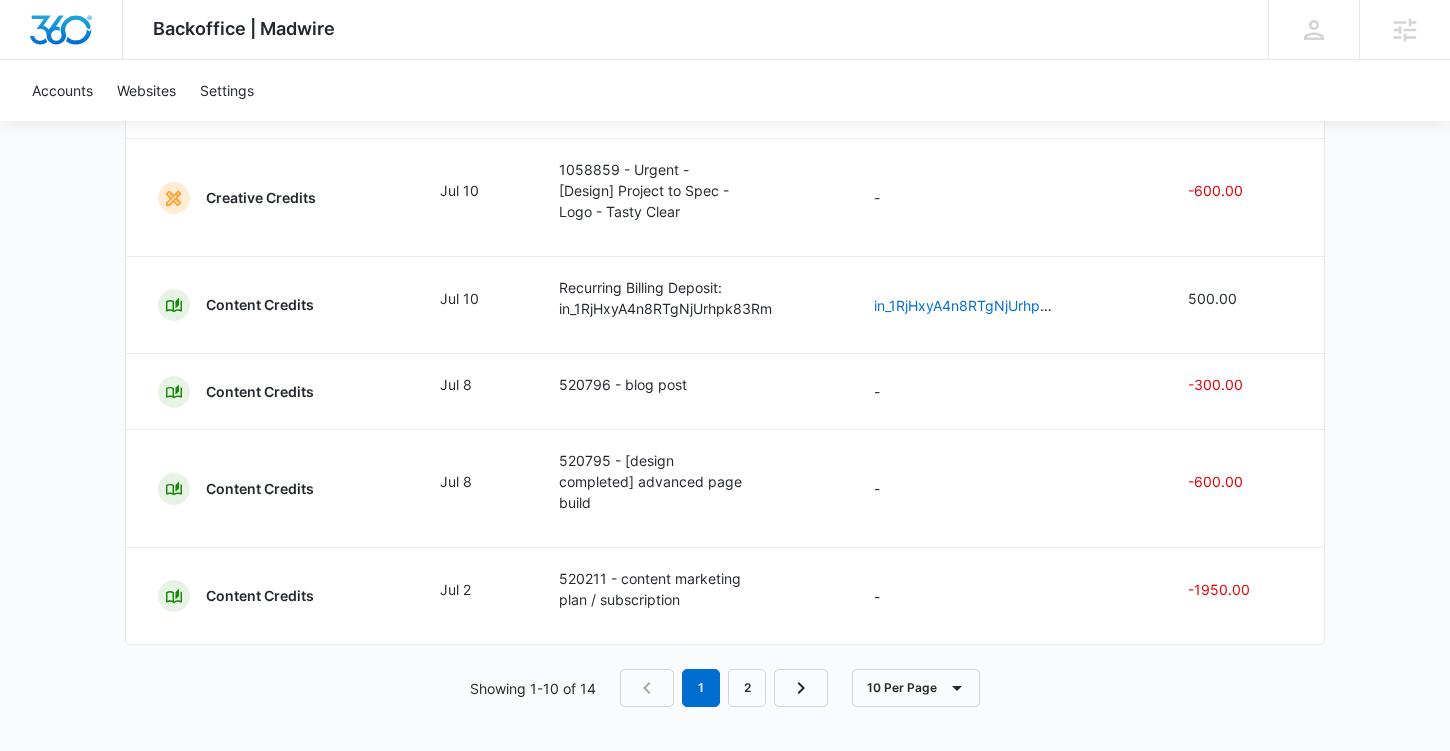 scroll, scrollTop: 898, scrollLeft: 0, axis: vertical 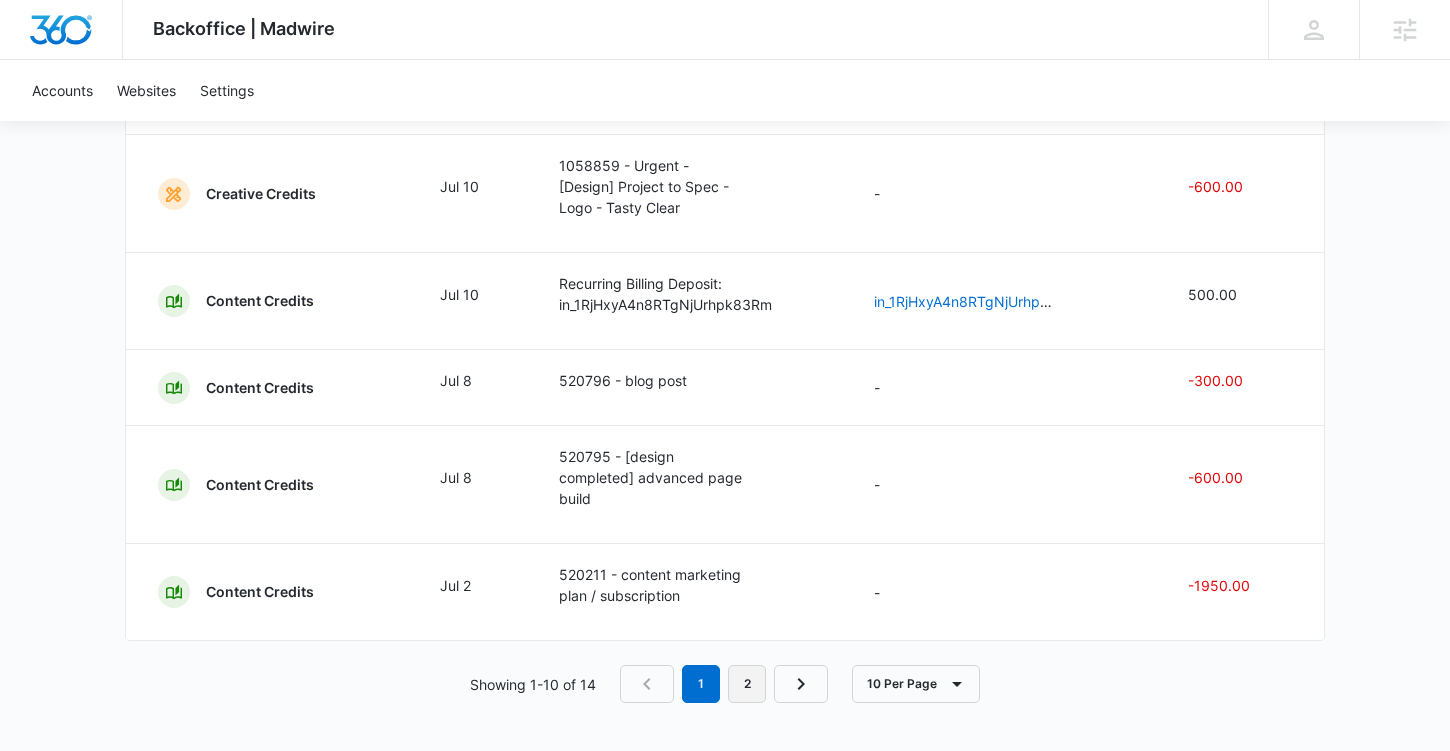 click on "2" at bounding box center [747, 684] 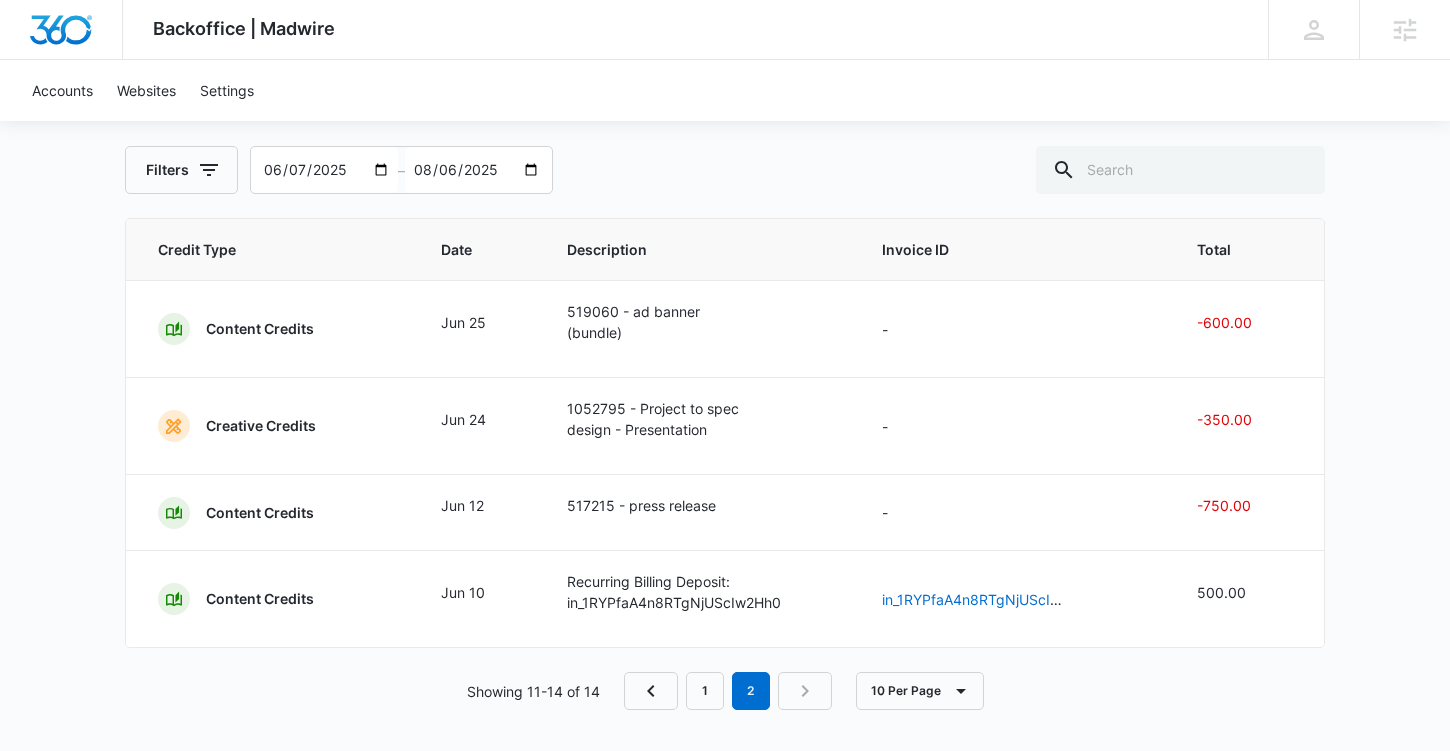 scroll, scrollTop: 148, scrollLeft: 0, axis: vertical 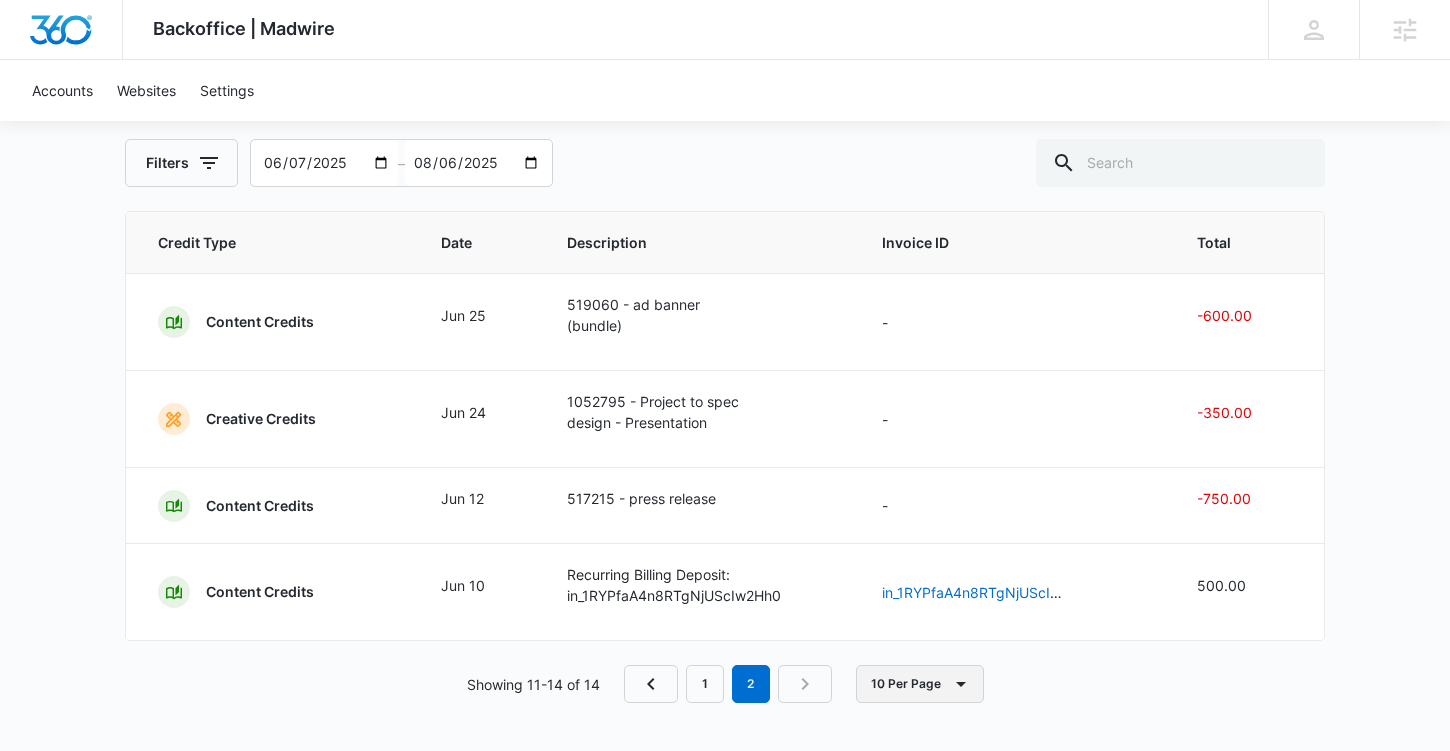 click 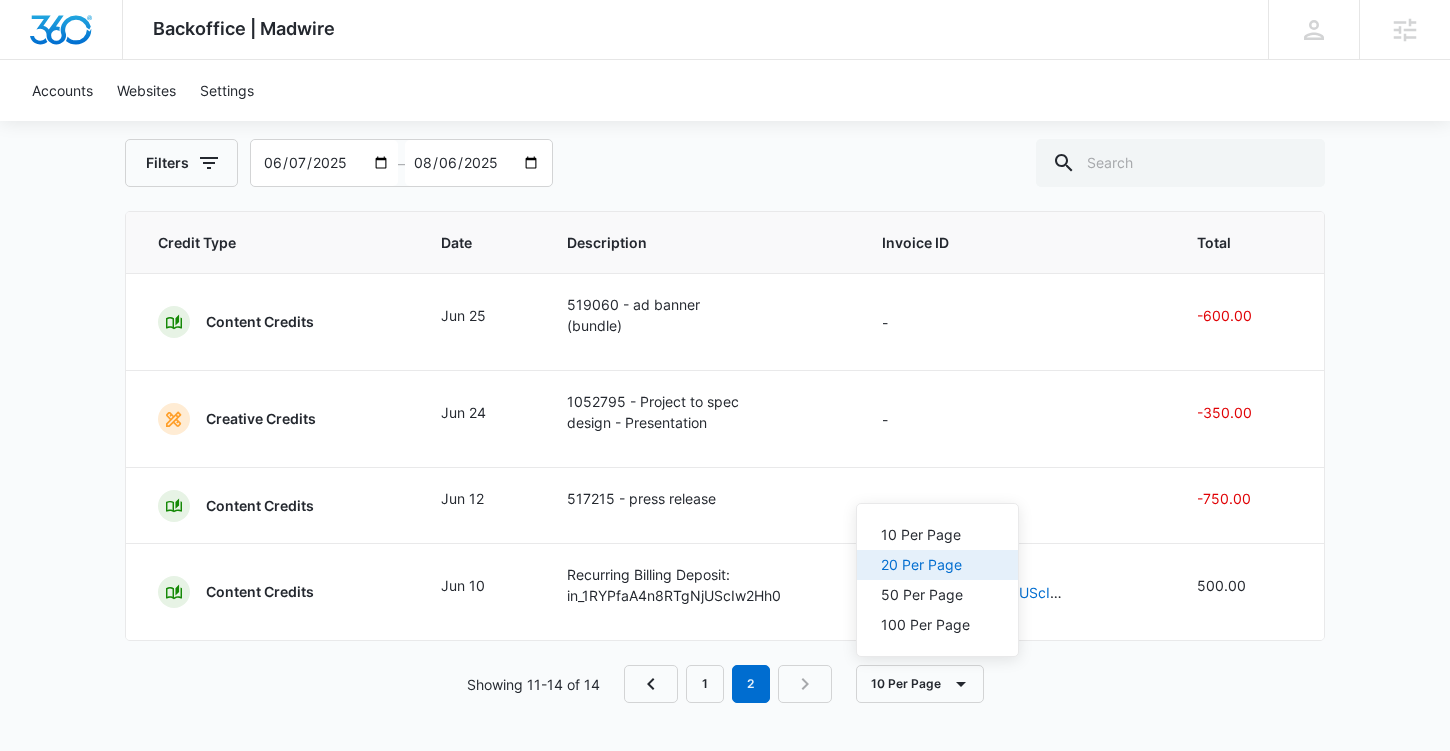 click on "20   Per Page" at bounding box center (925, 565) 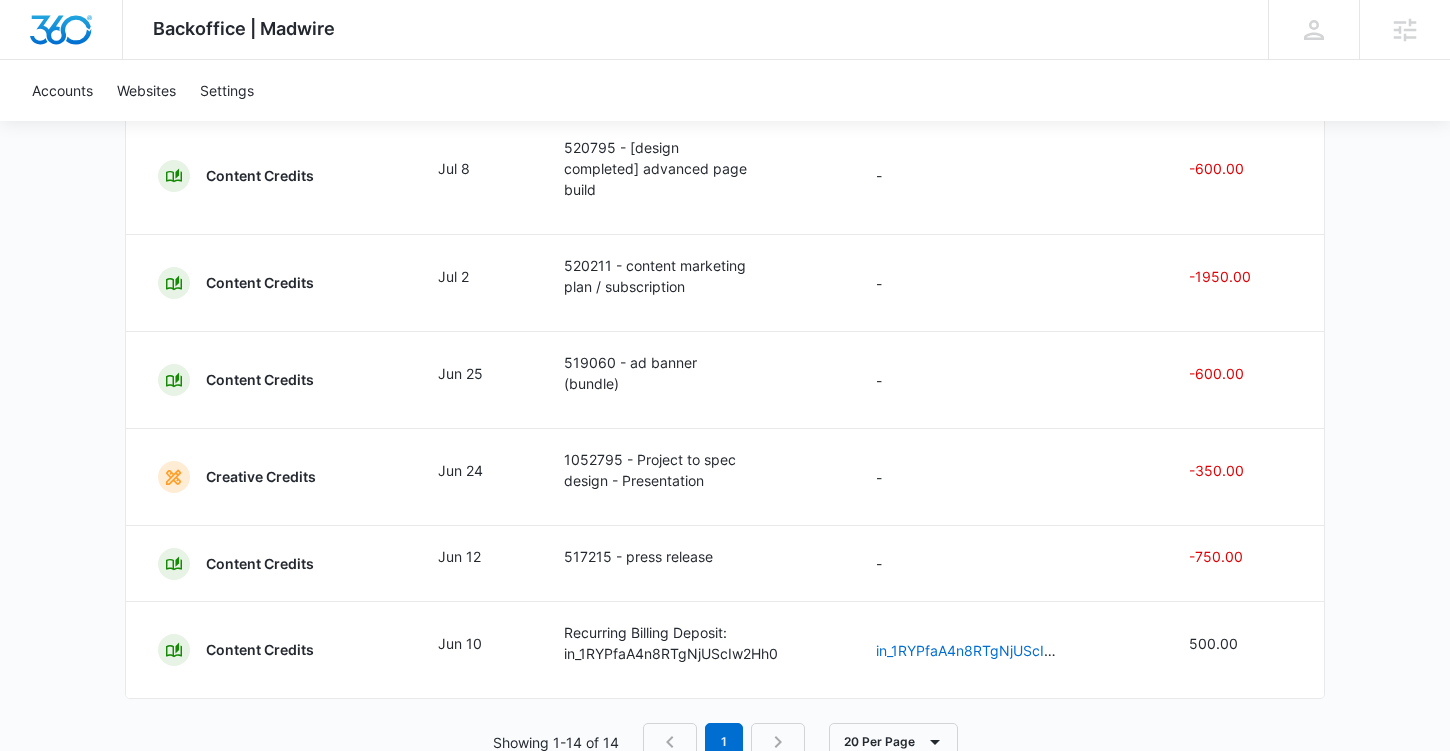 scroll, scrollTop: 1265, scrollLeft: 0, axis: vertical 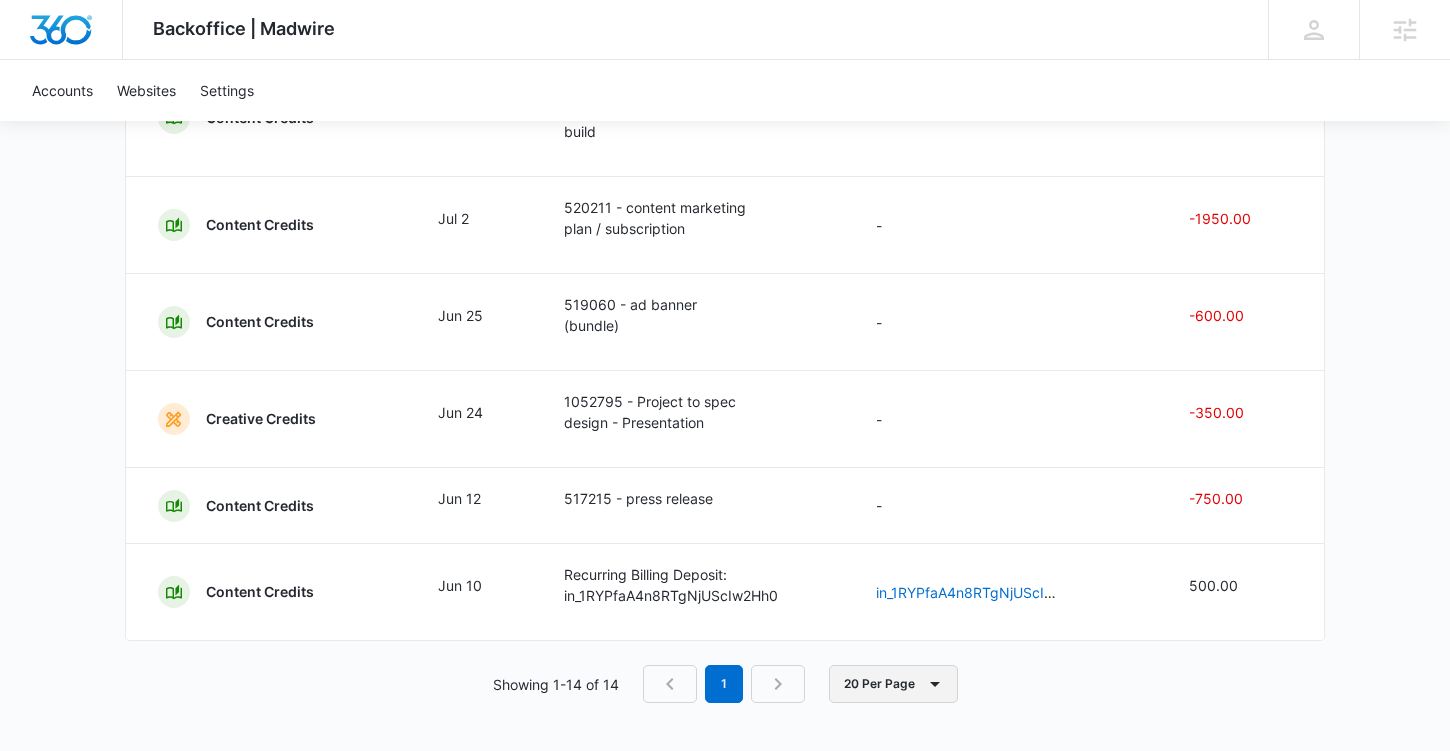 click on "20   Per Page" at bounding box center (893, 684) 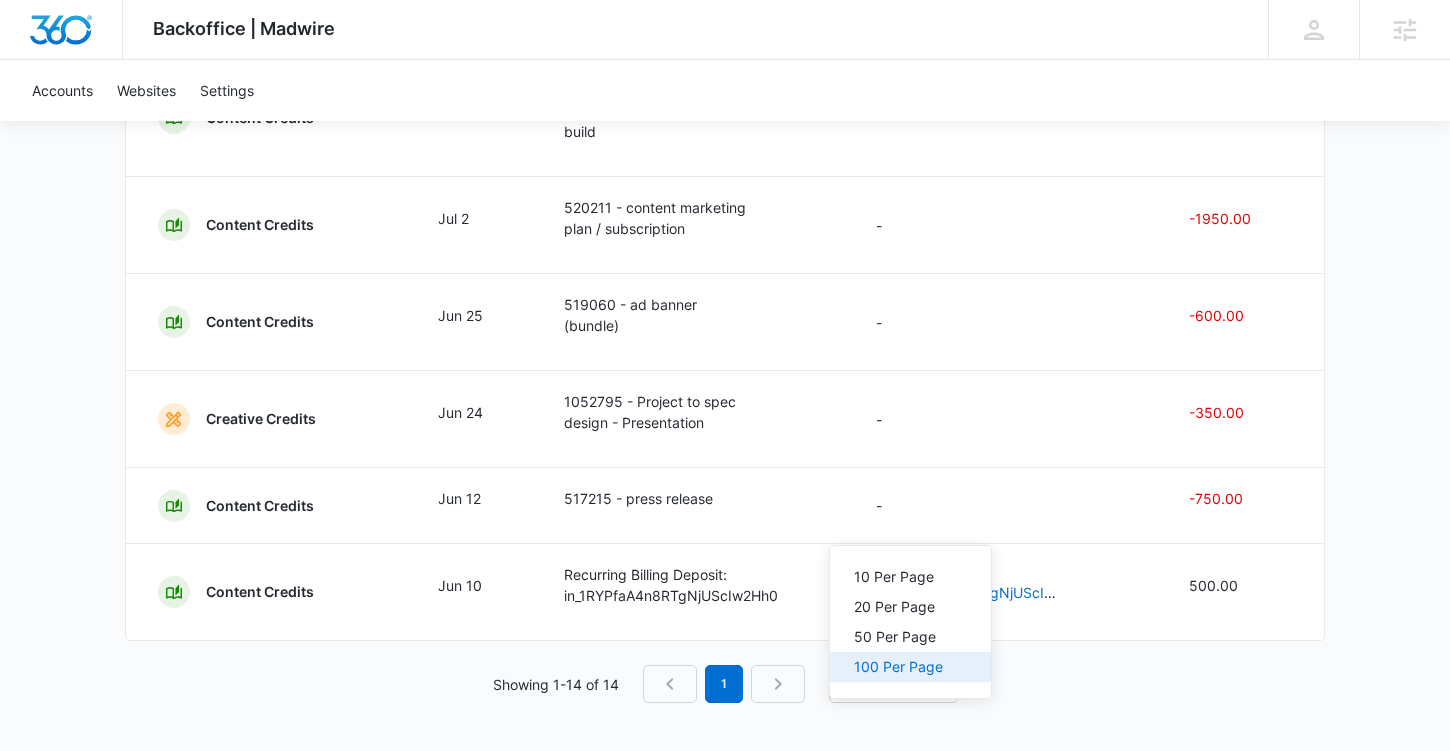 click on "100   Per Page" at bounding box center [898, 667] 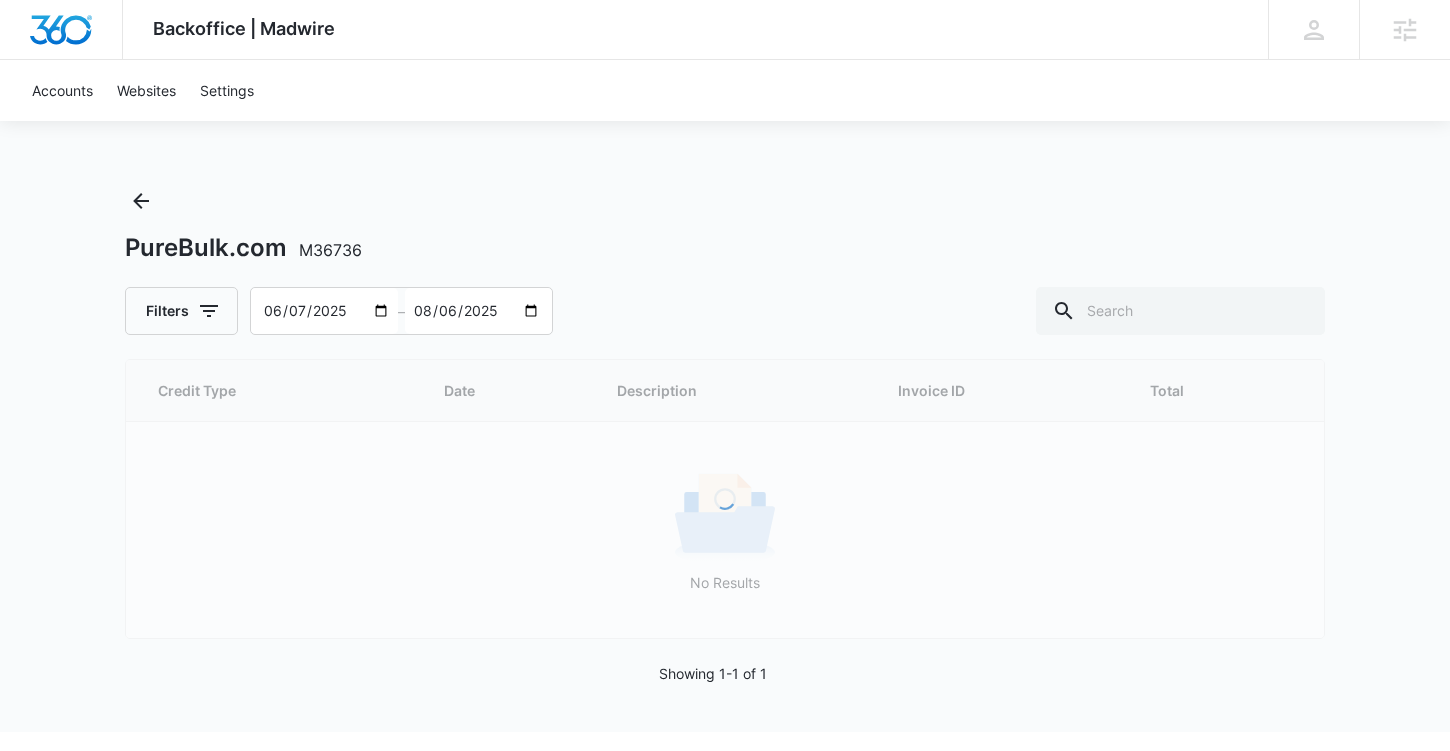 scroll, scrollTop: 0, scrollLeft: 0, axis: both 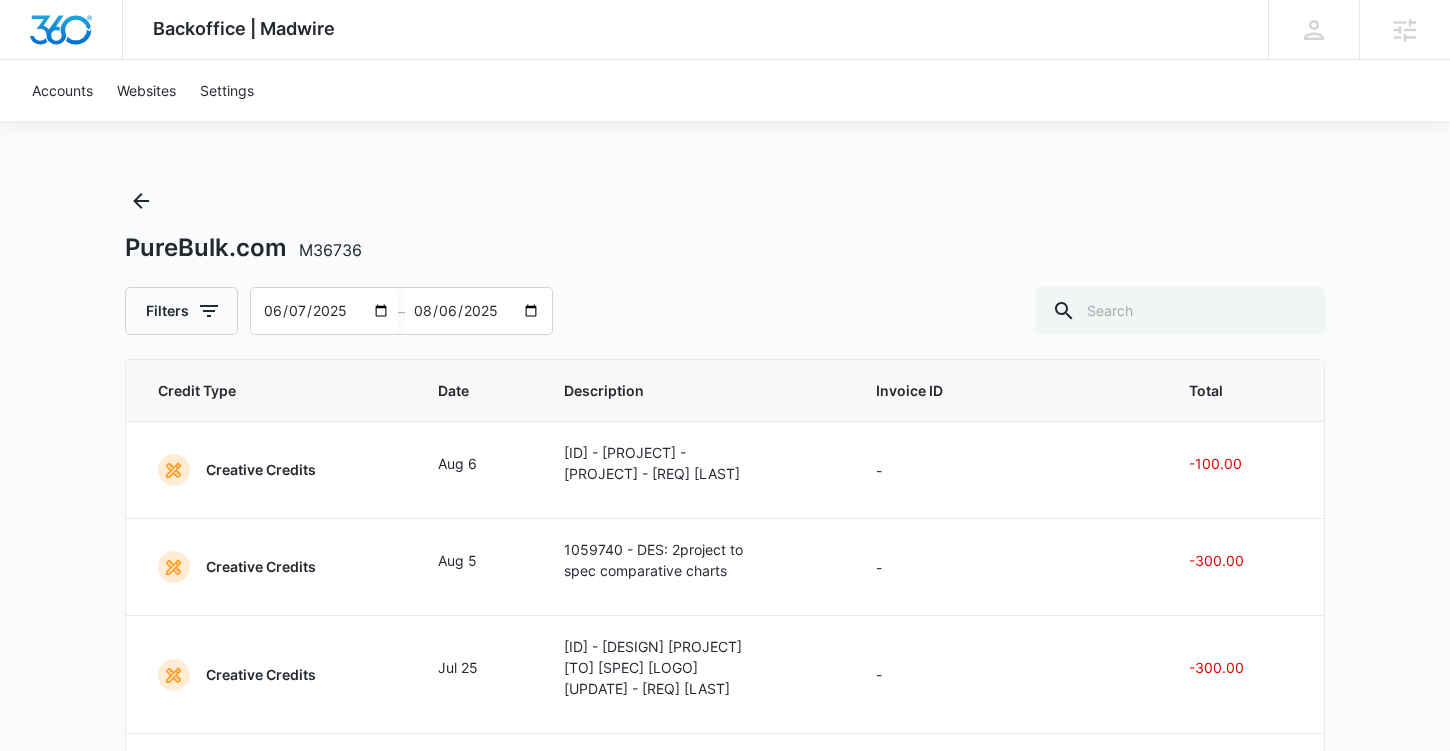 click on "2025-06-07" at bounding box center [324, 311] 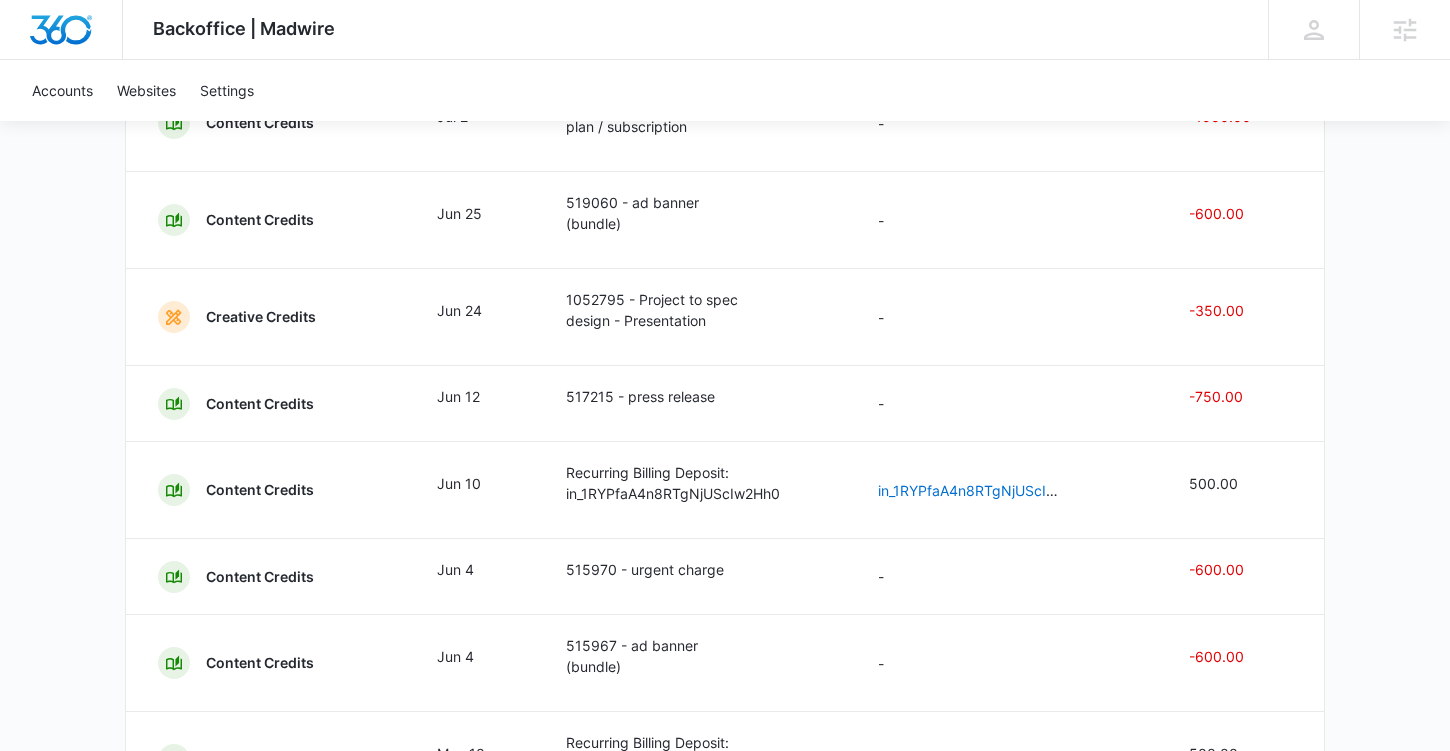 scroll, scrollTop: 1611, scrollLeft: 0, axis: vertical 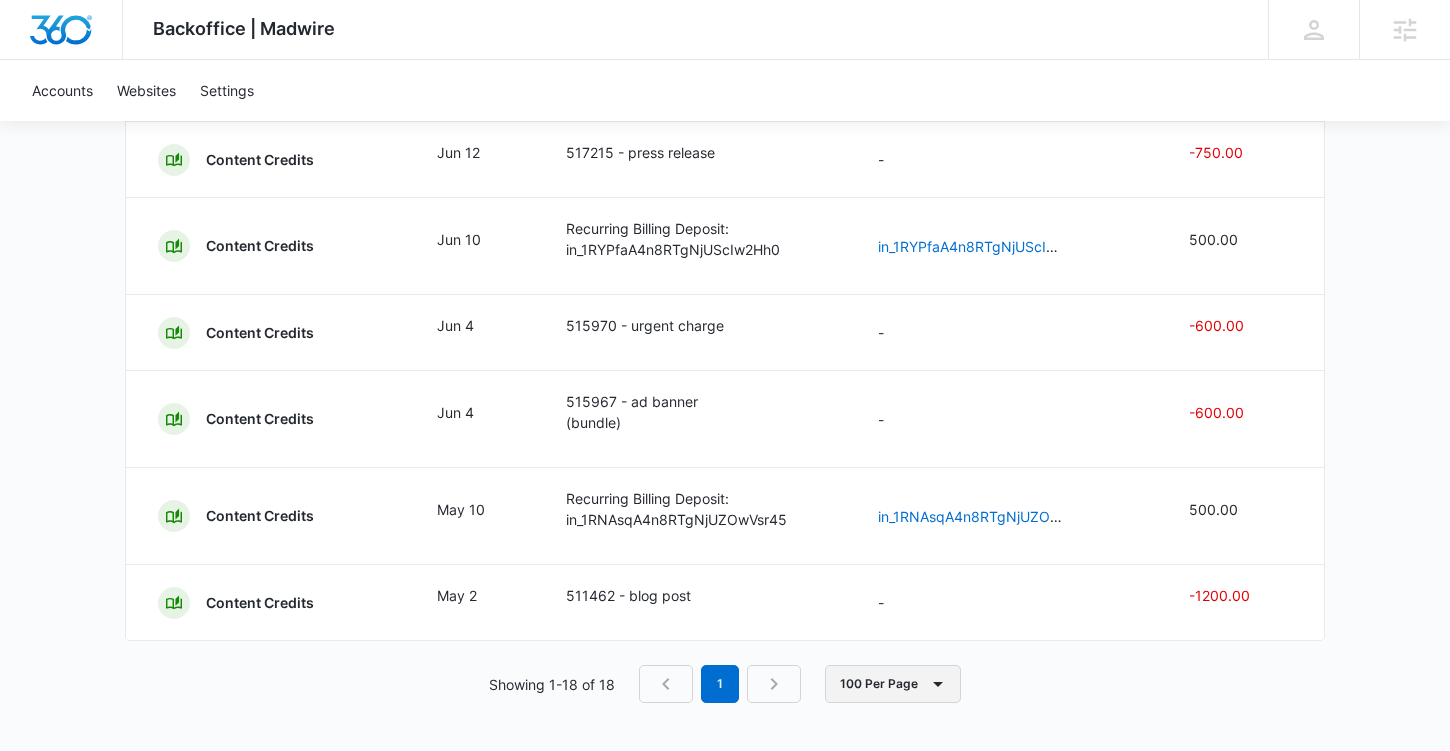 click on "100   Per Page" at bounding box center [893, 684] 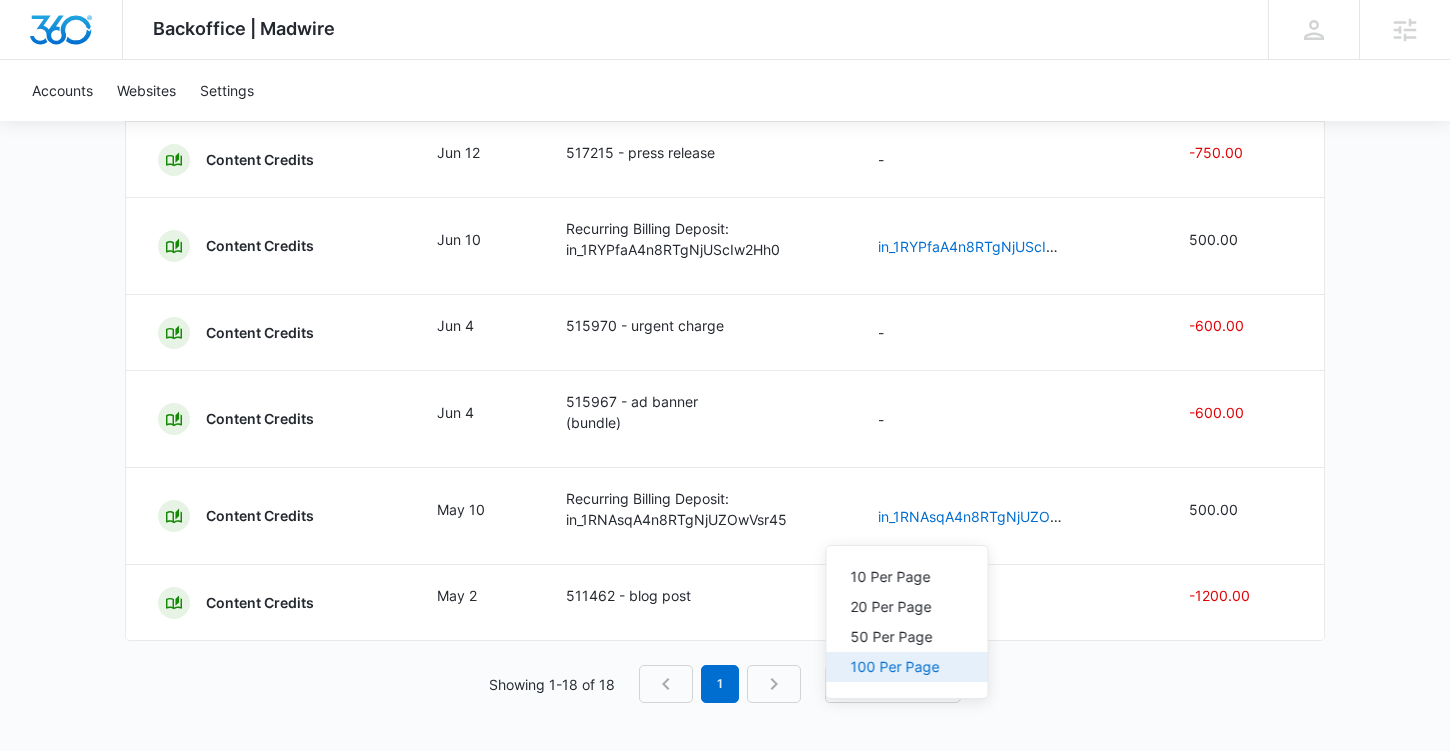 click on "100   Per Page" at bounding box center [895, 667] 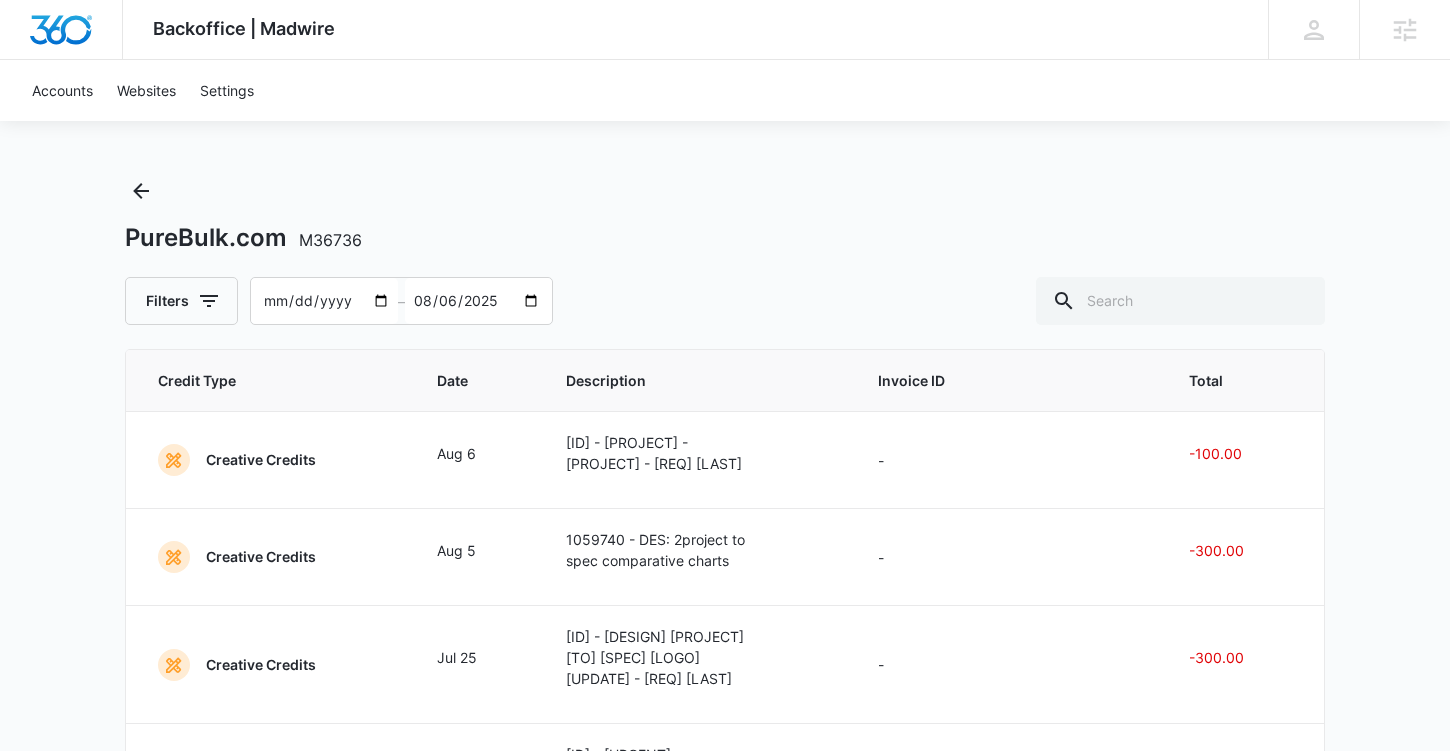 scroll, scrollTop: 0, scrollLeft: 0, axis: both 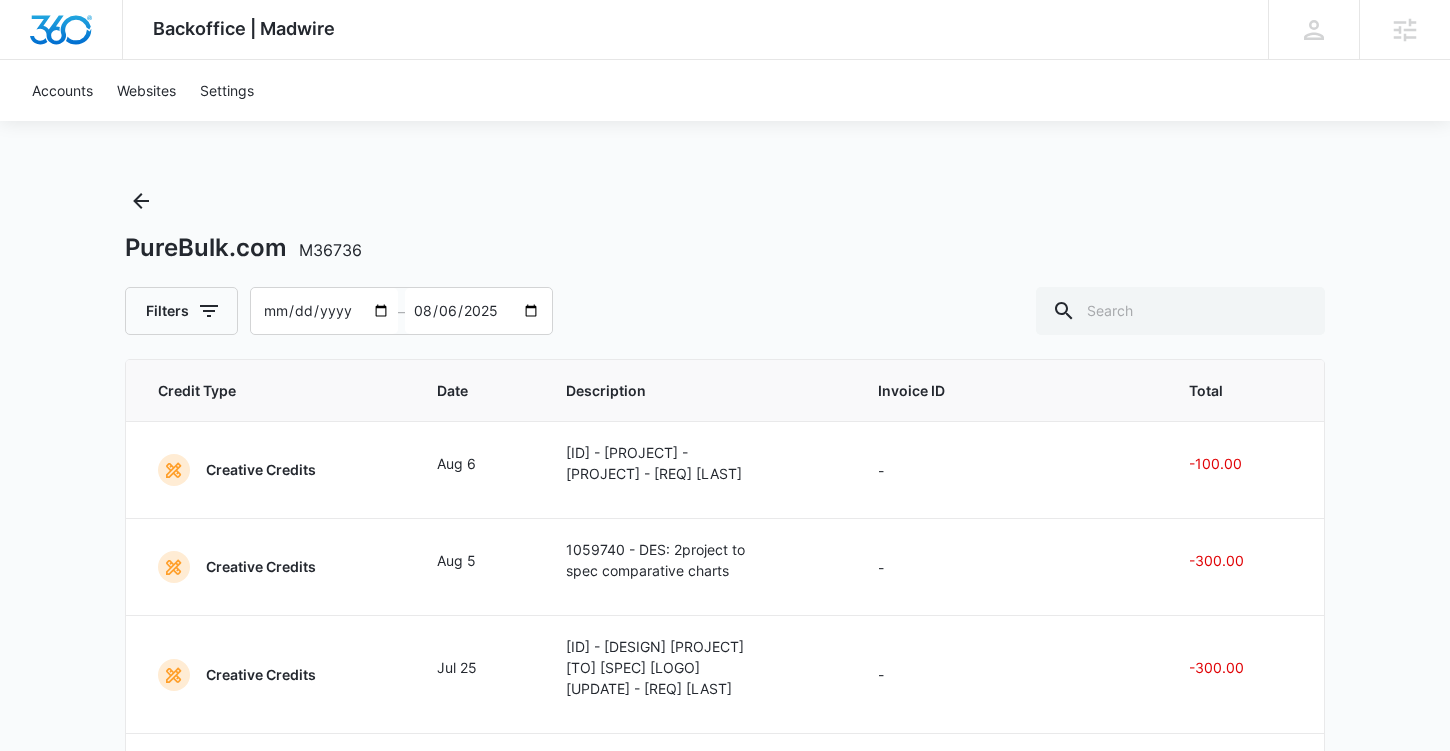 click on "[DATE]" at bounding box center [324, 311] 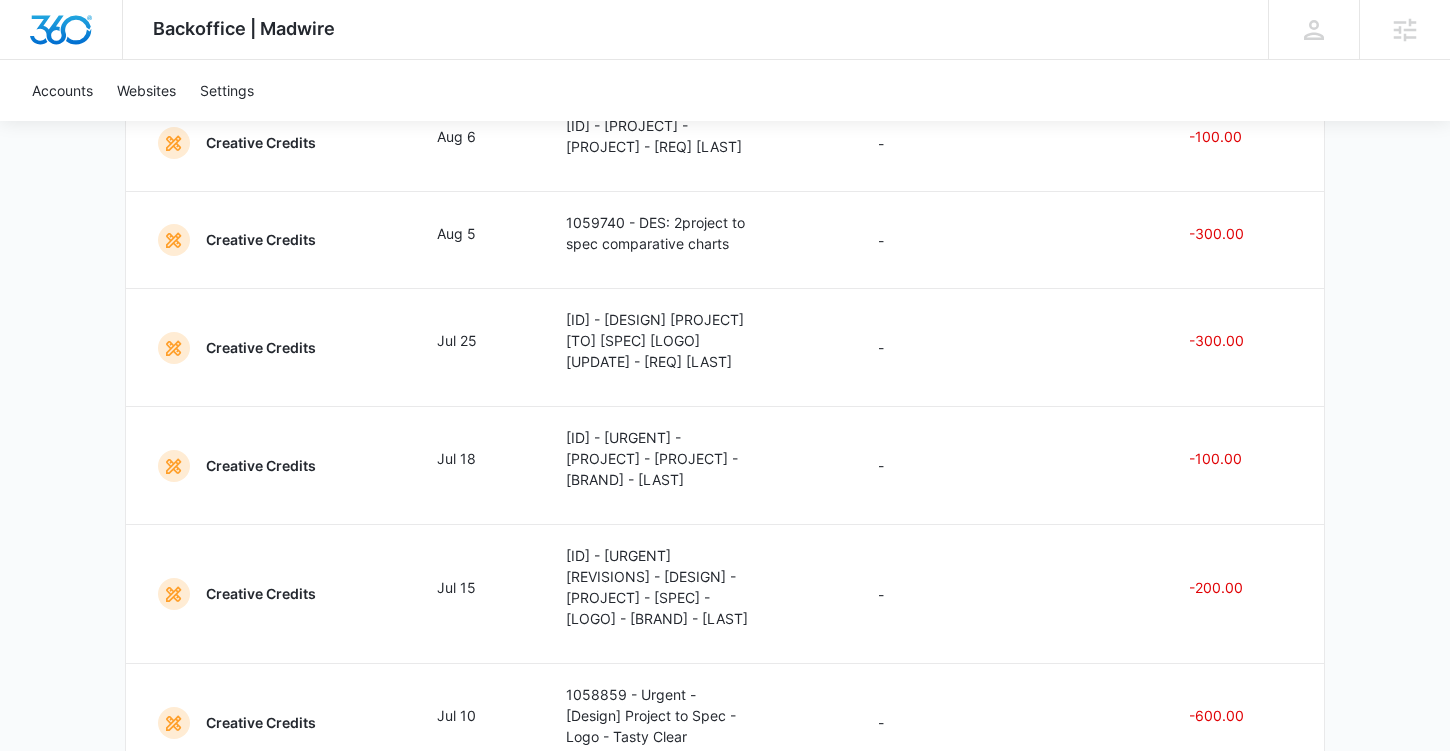 scroll, scrollTop: 0, scrollLeft: 0, axis: both 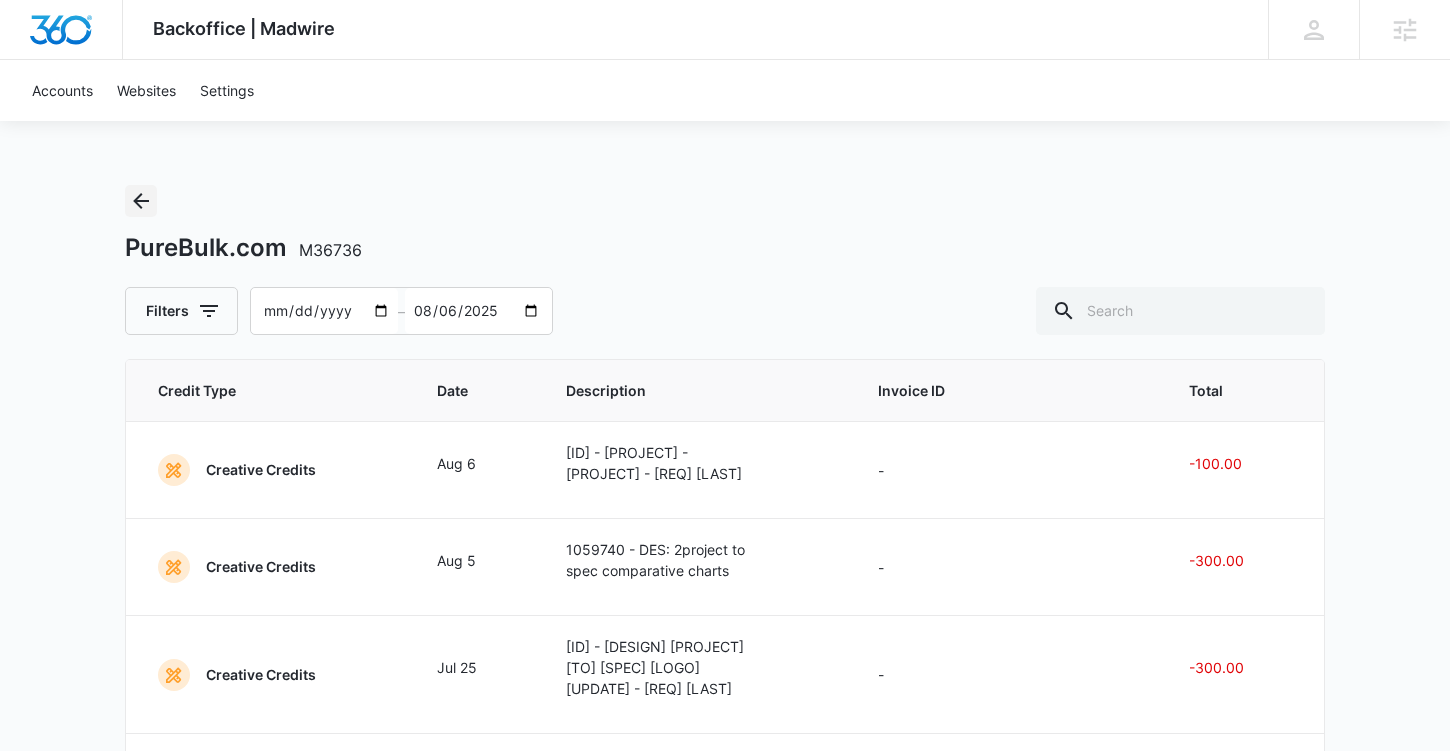 click 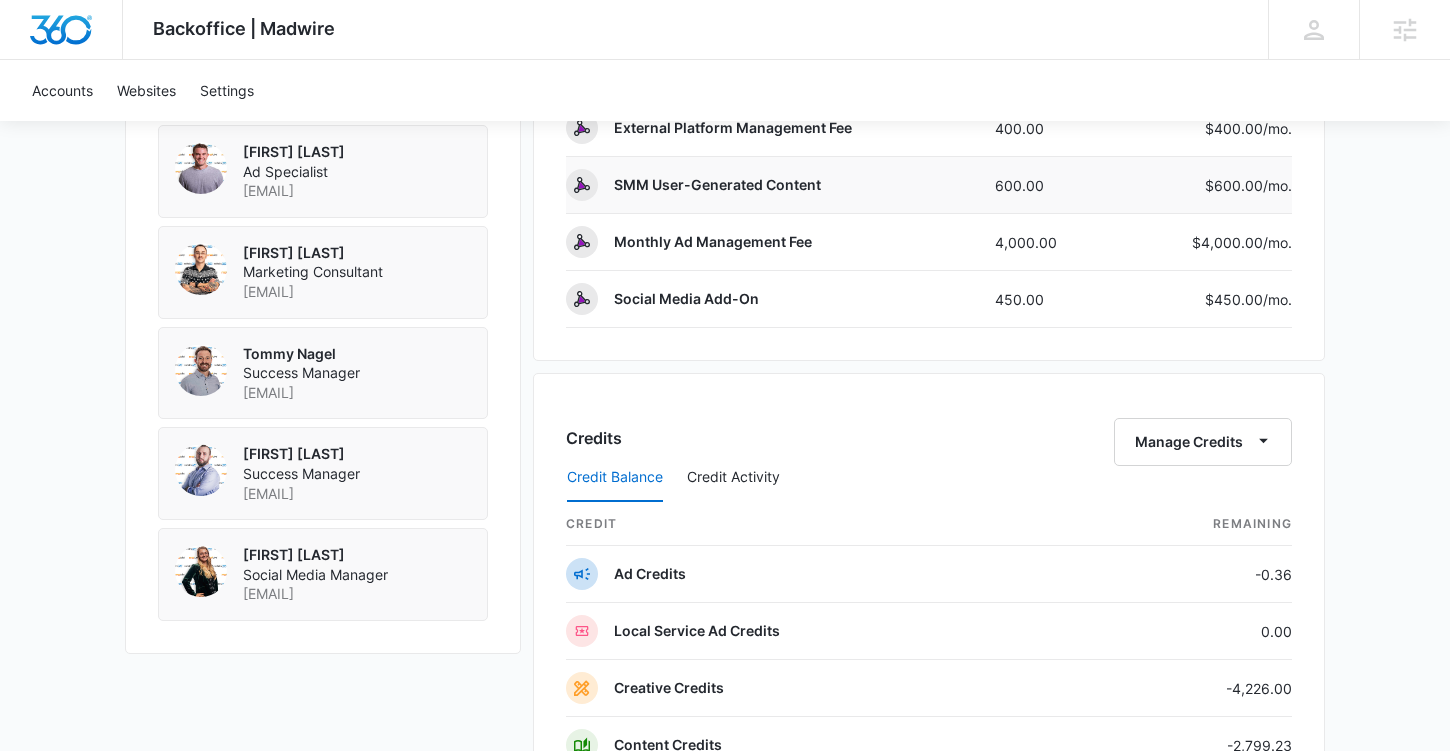 scroll, scrollTop: 1477, scrollLeft: 0, axis: vertical 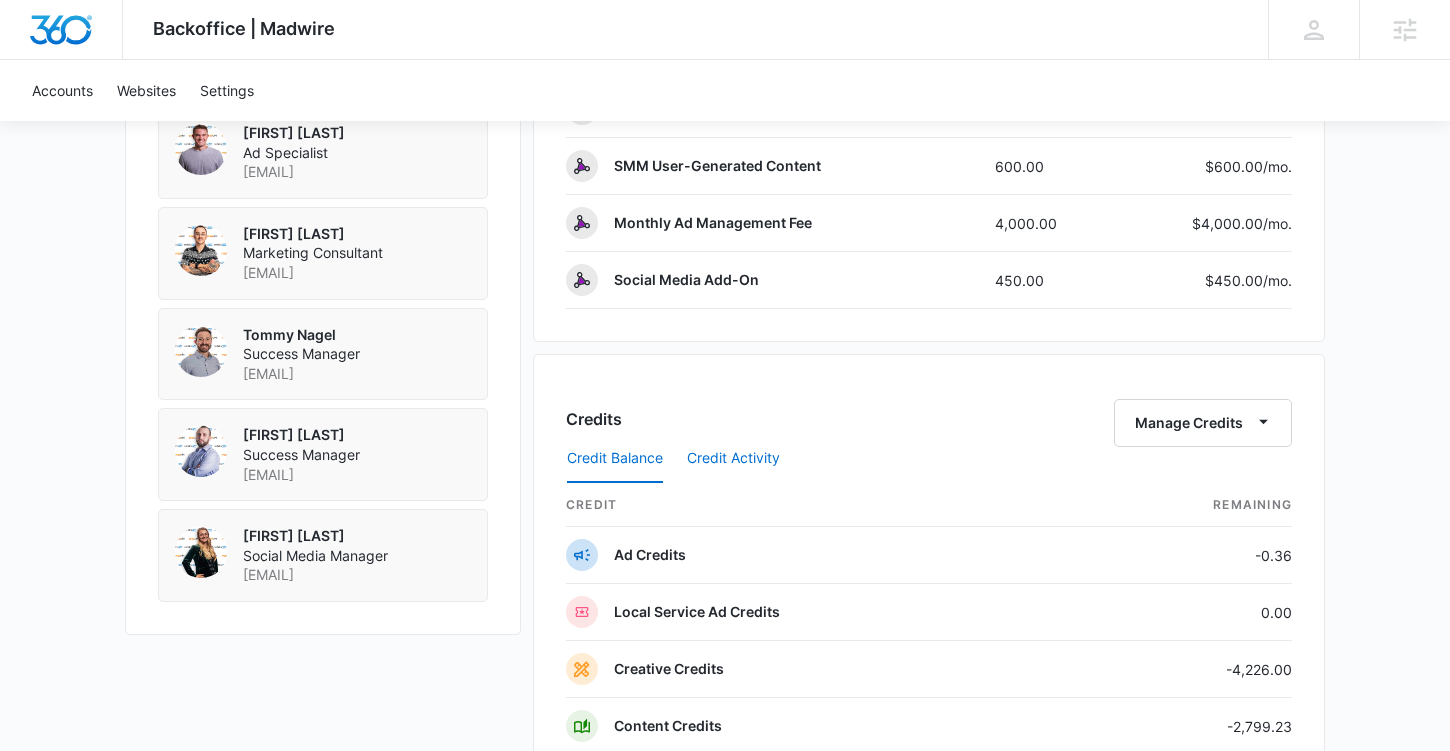 click on "Credit Activity" at bounding box center (733, 459) 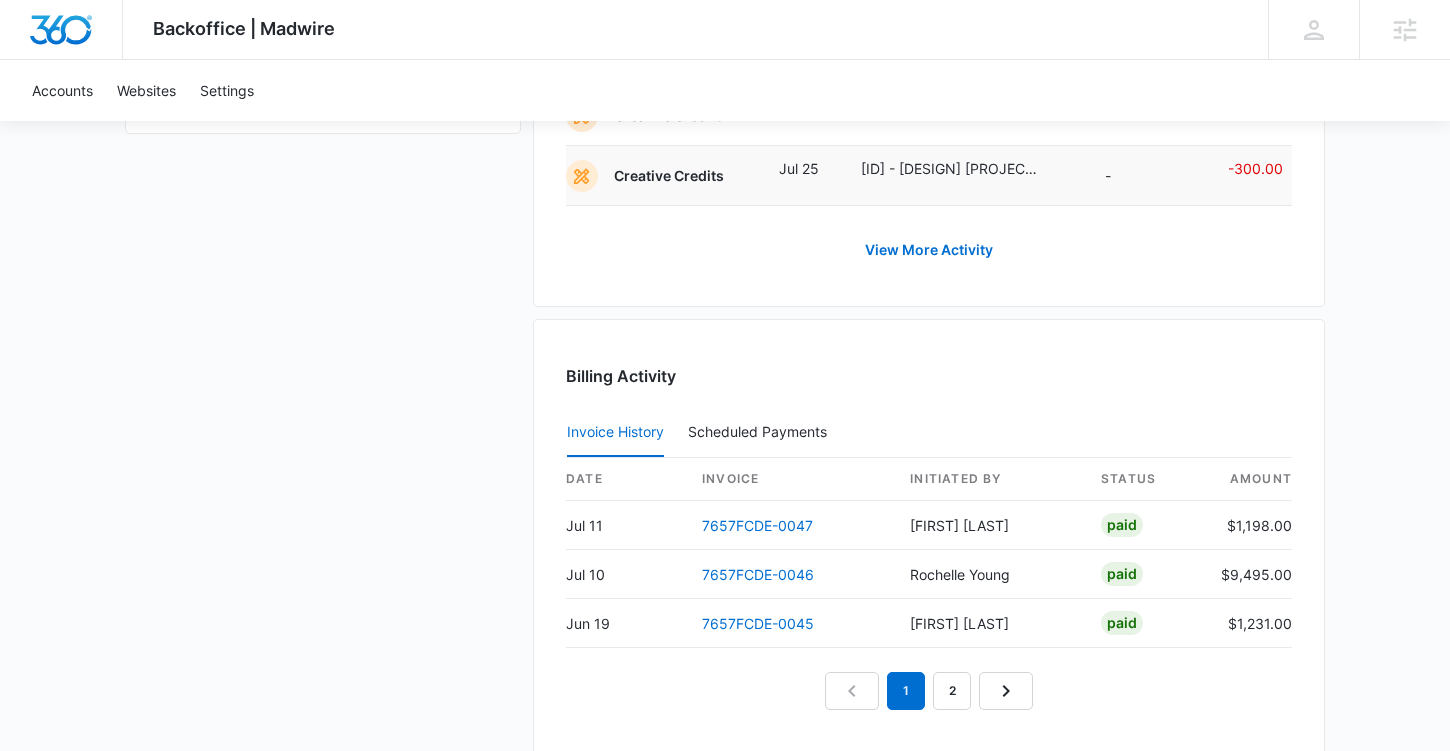 scroll, scrollTop: 1983, scrollLeft: 0, axis: vertical 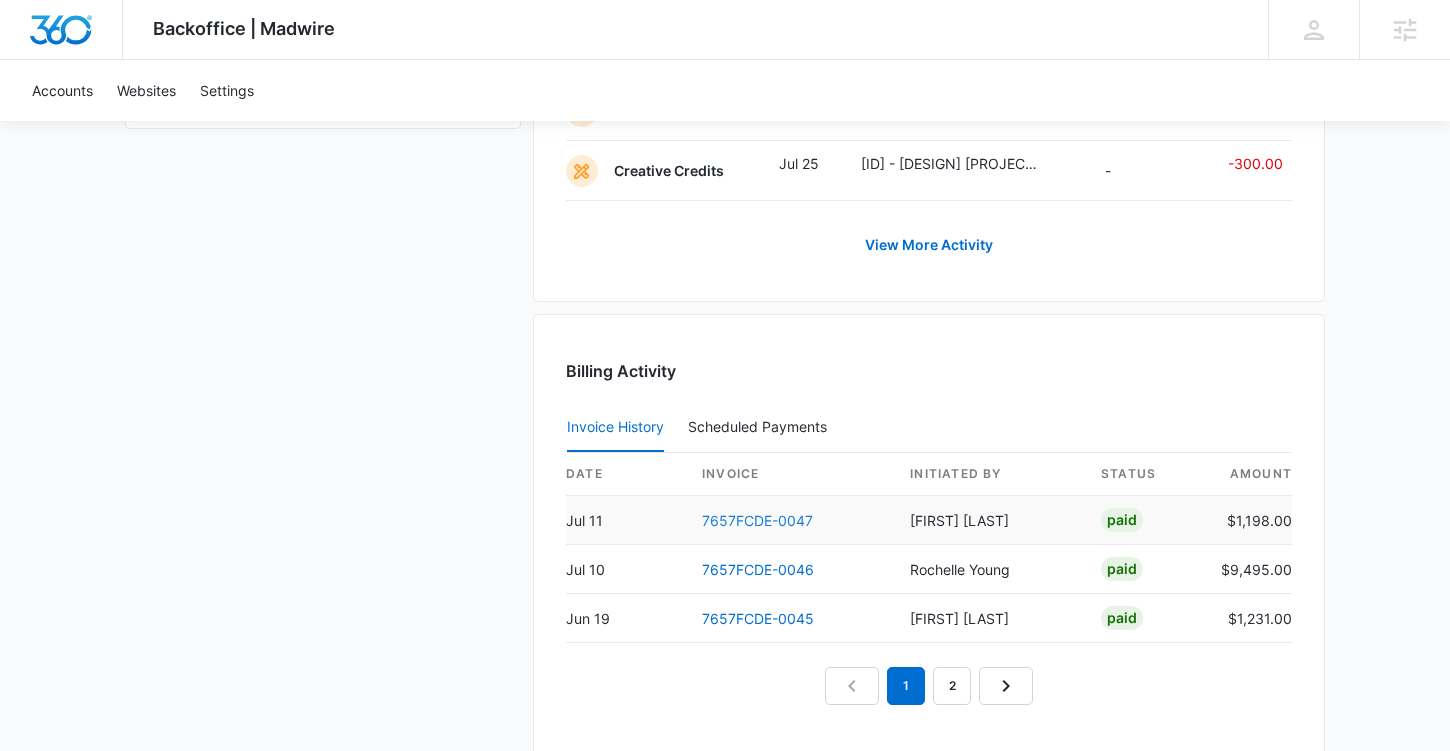 click on "7657FCDE-0047" at bounding box center (757, 520) 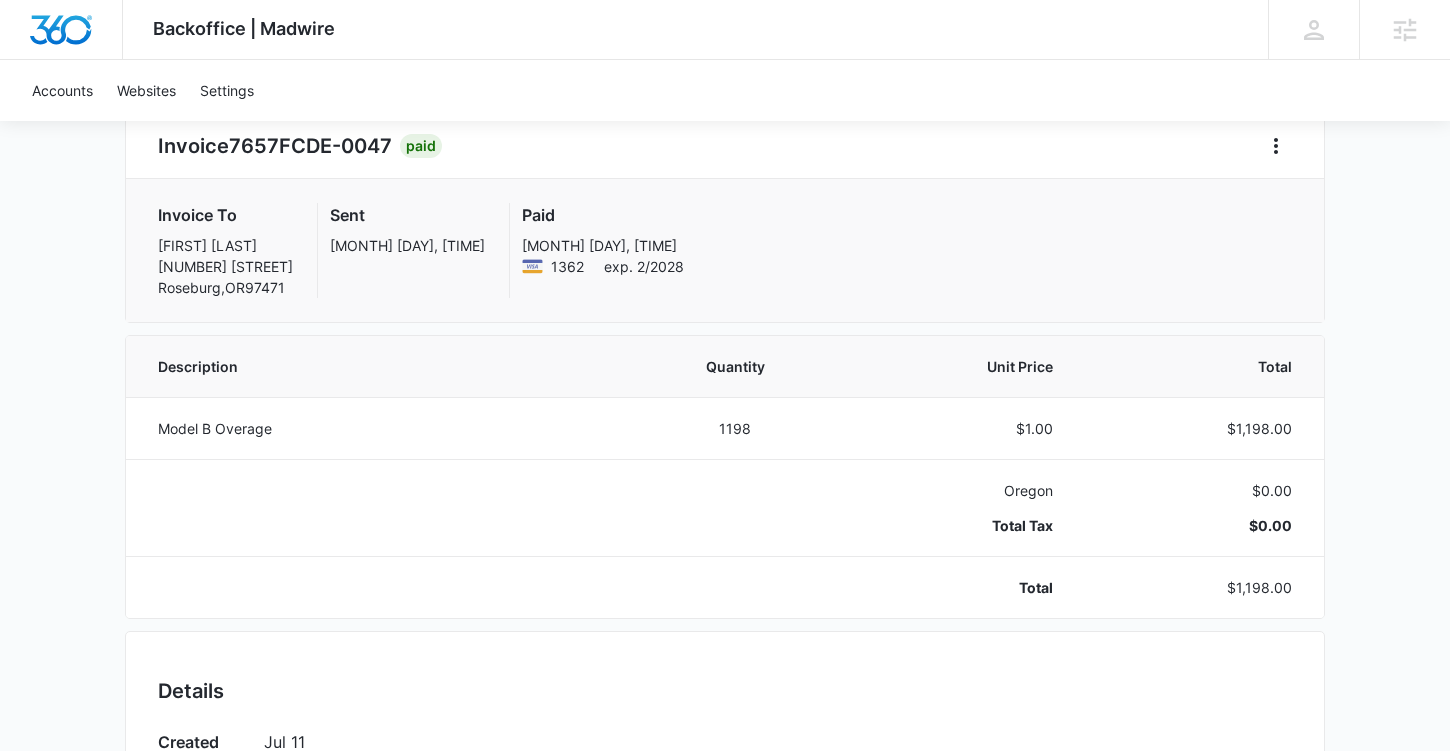 scroll, scrollTop: 203, scrollLeft: 0, axis: vertical 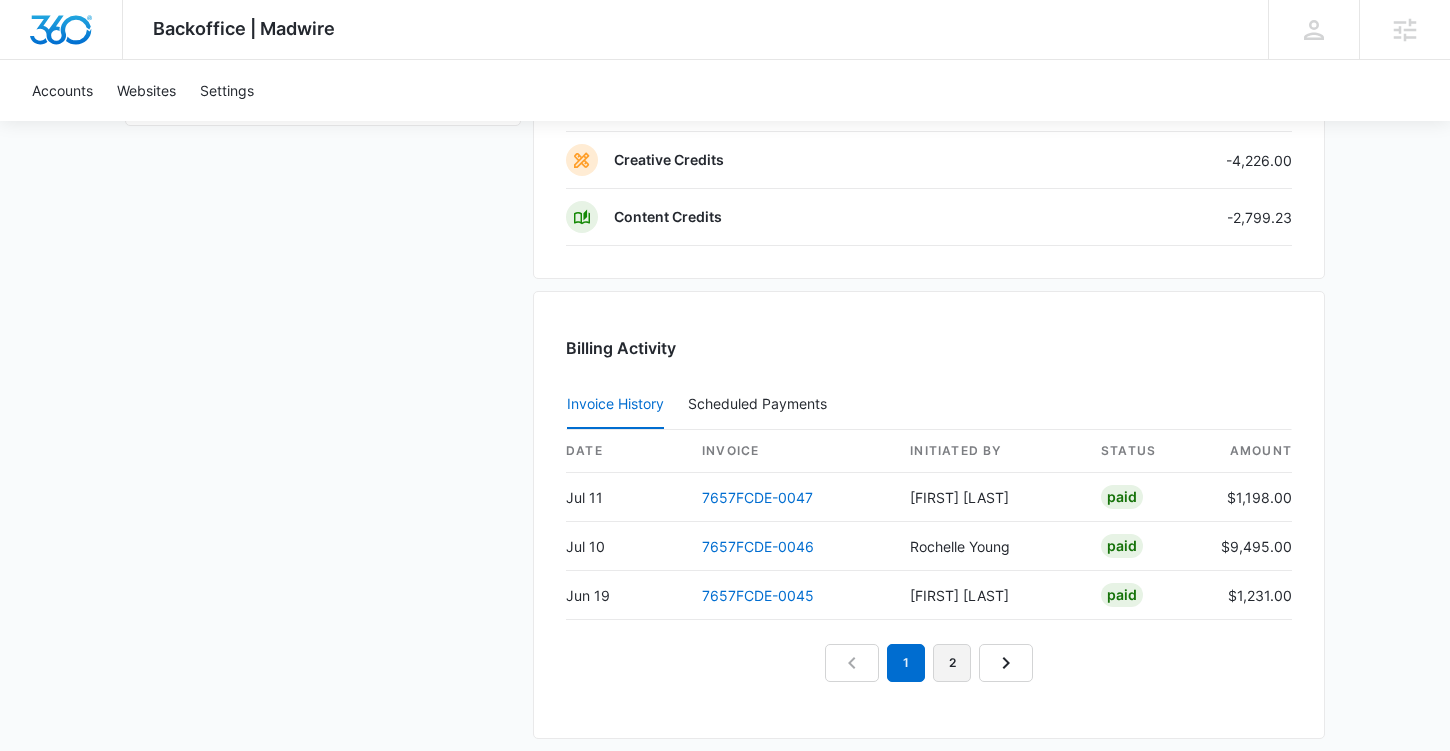 click on "2" at bounding box center [952, 663] 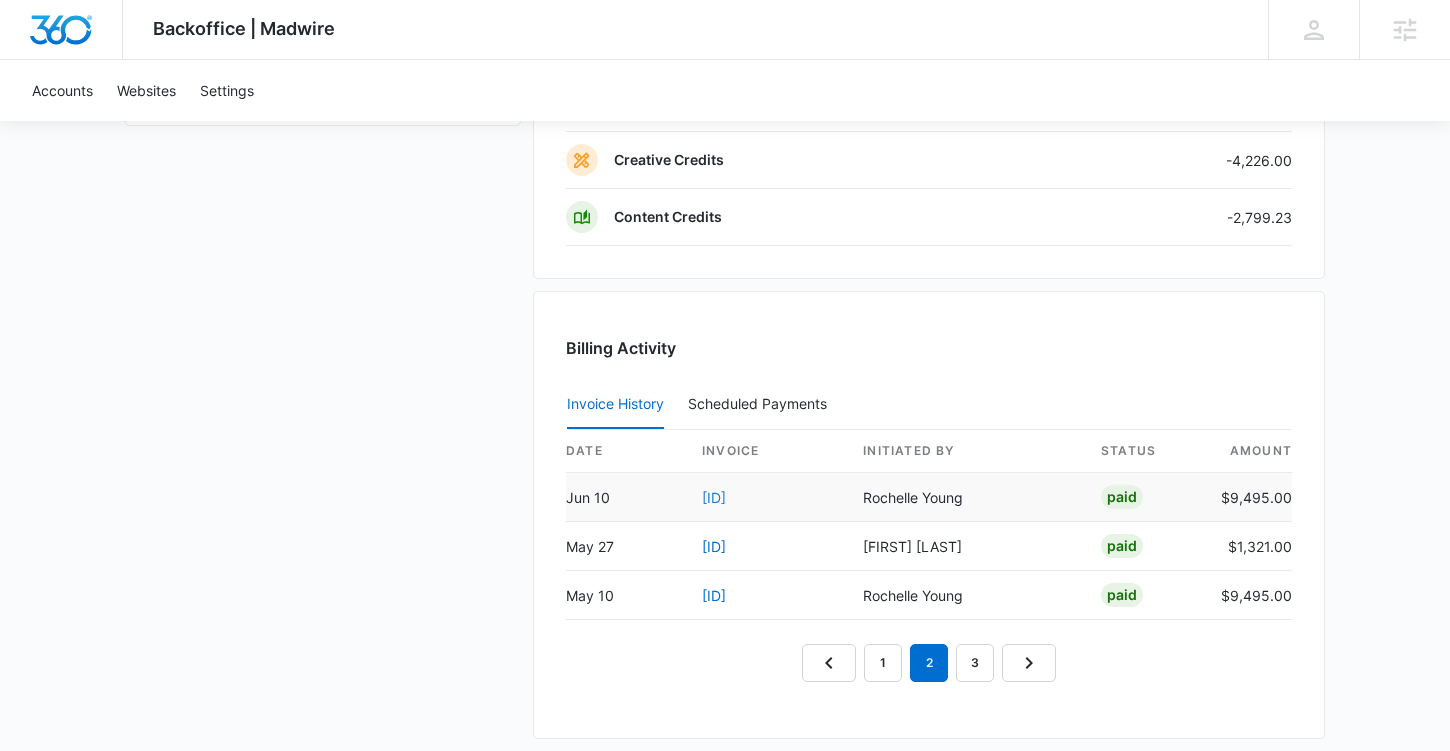 click on "[ID]" at bounding box center [714, 497] 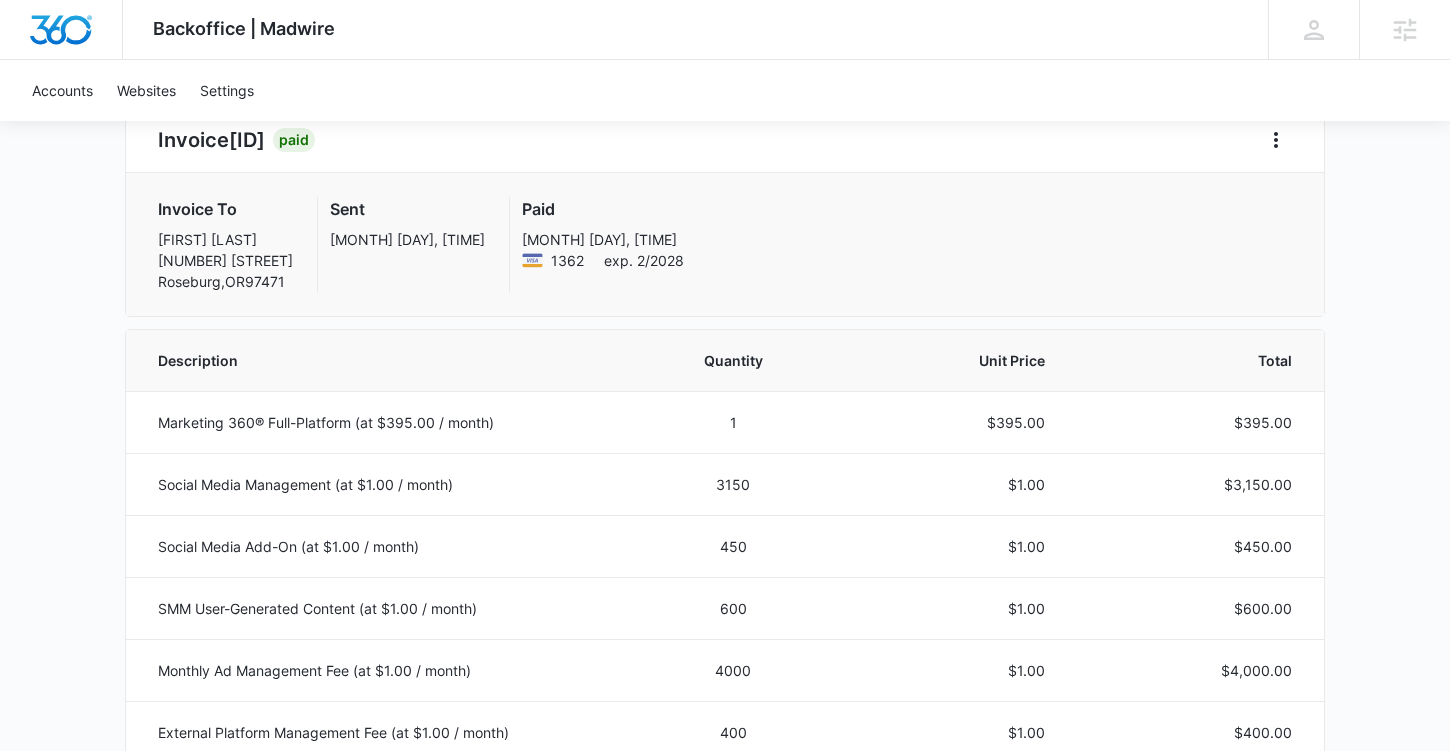 scroll, scrollTop: 0, scrollLeft: 0, axis: both 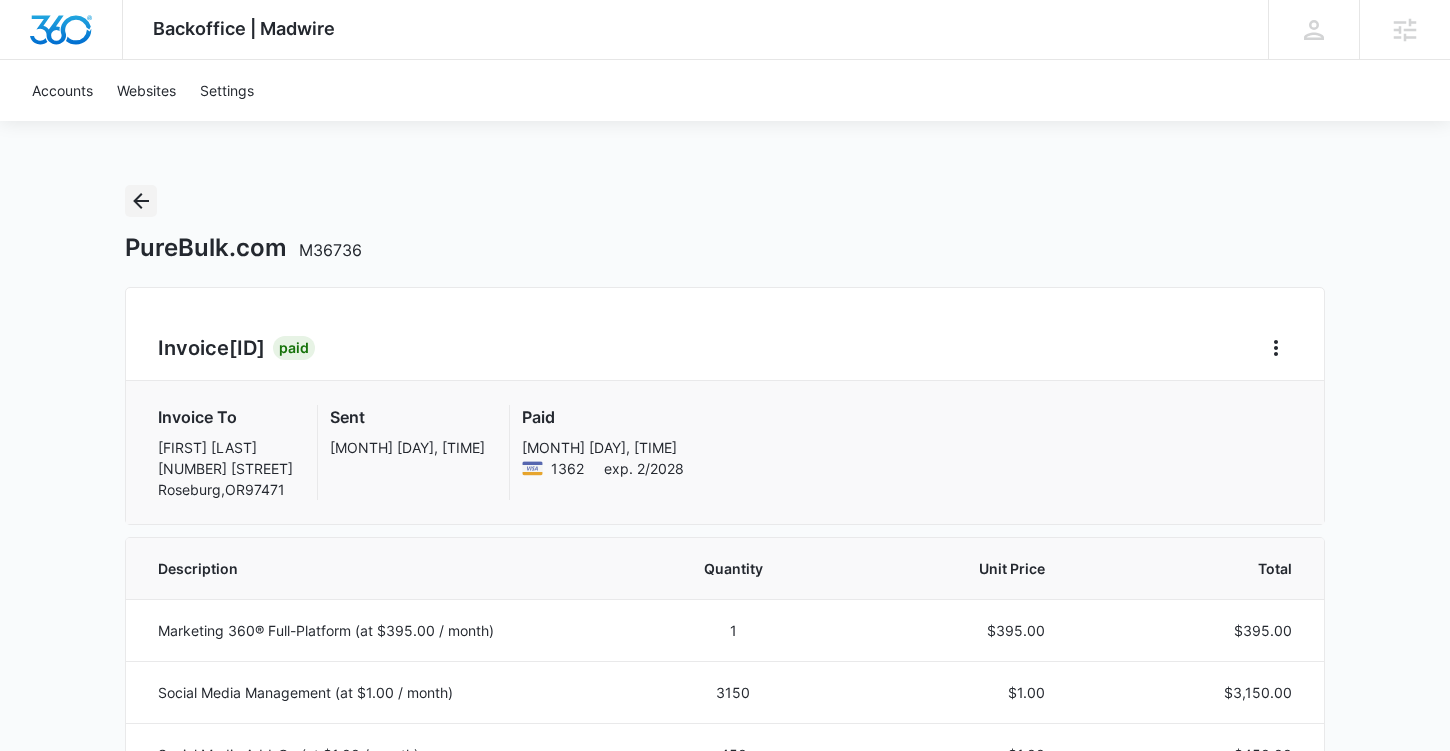 click 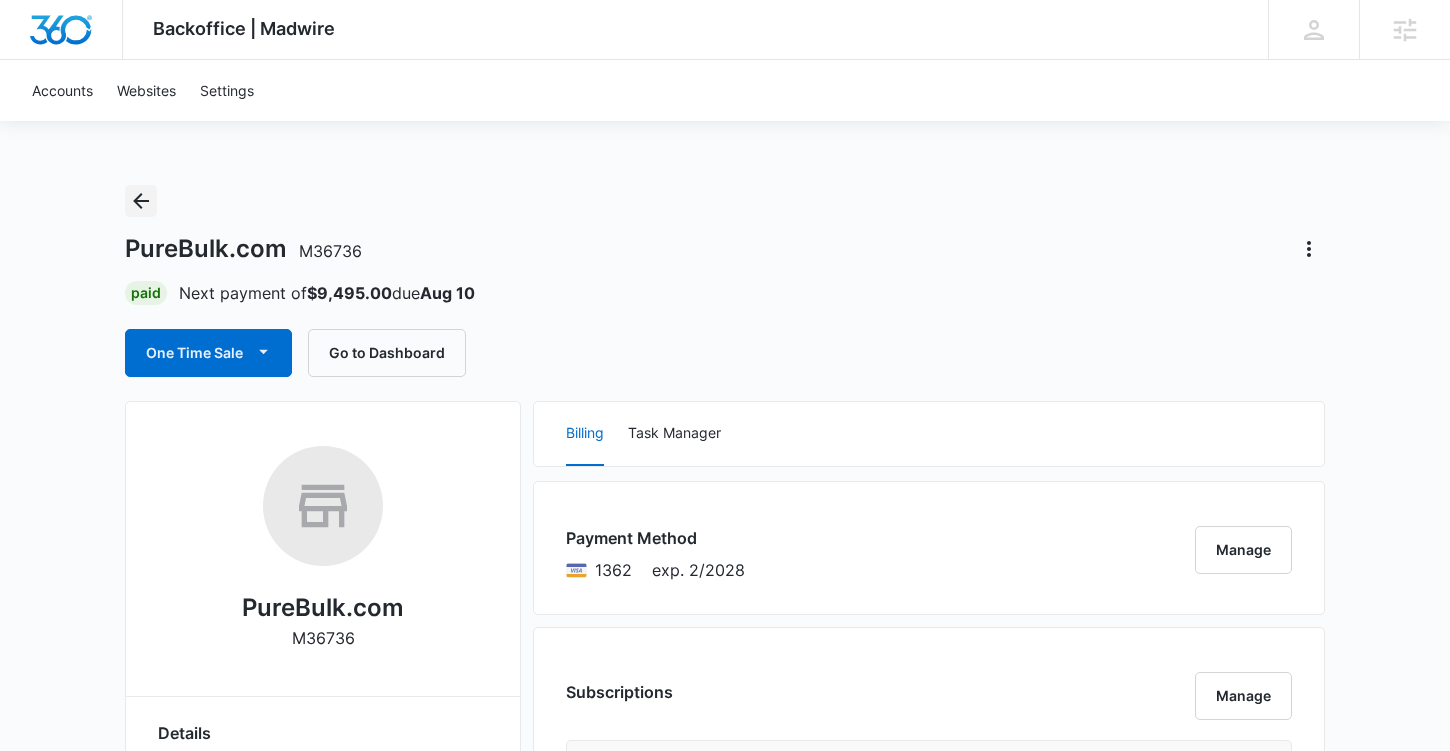 click 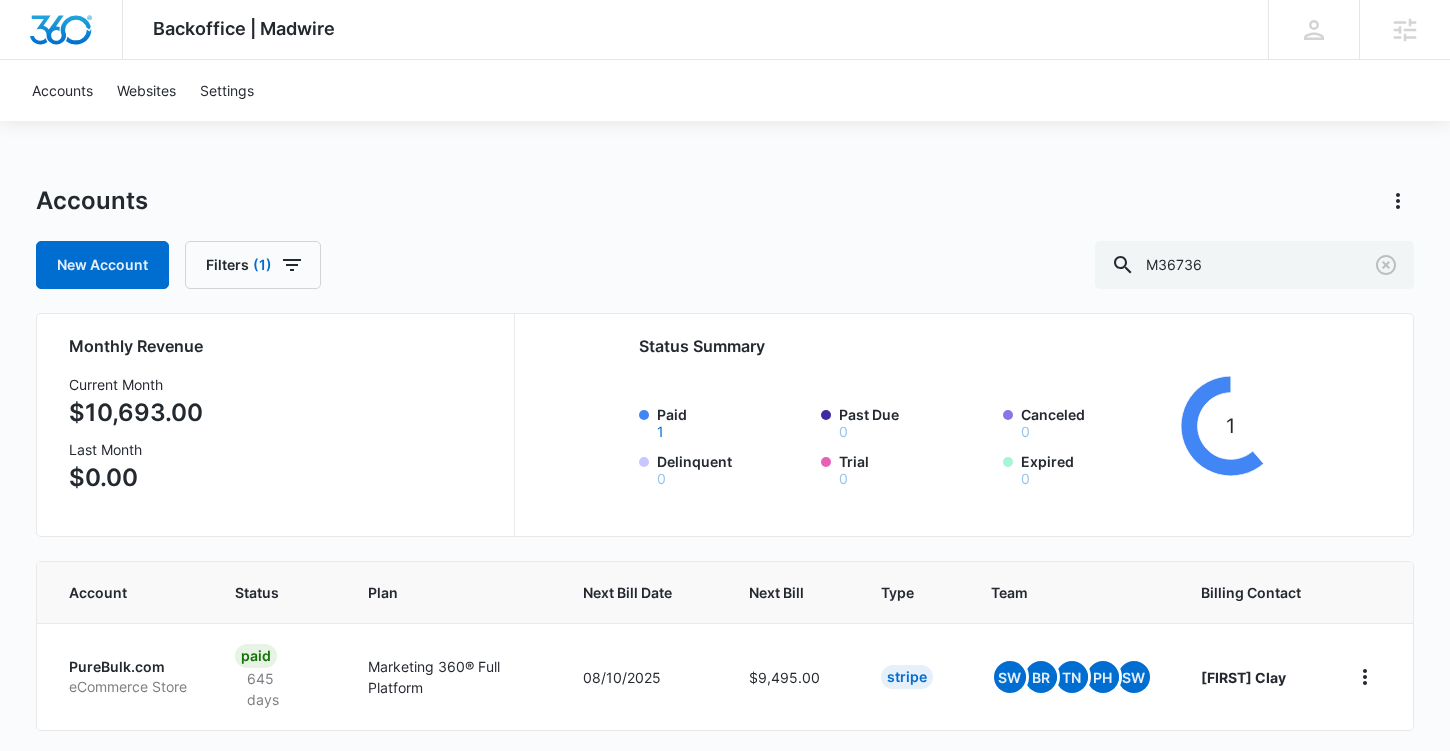 scroll, scrollTop: 73, scrollLeft: 0, axis: vertical 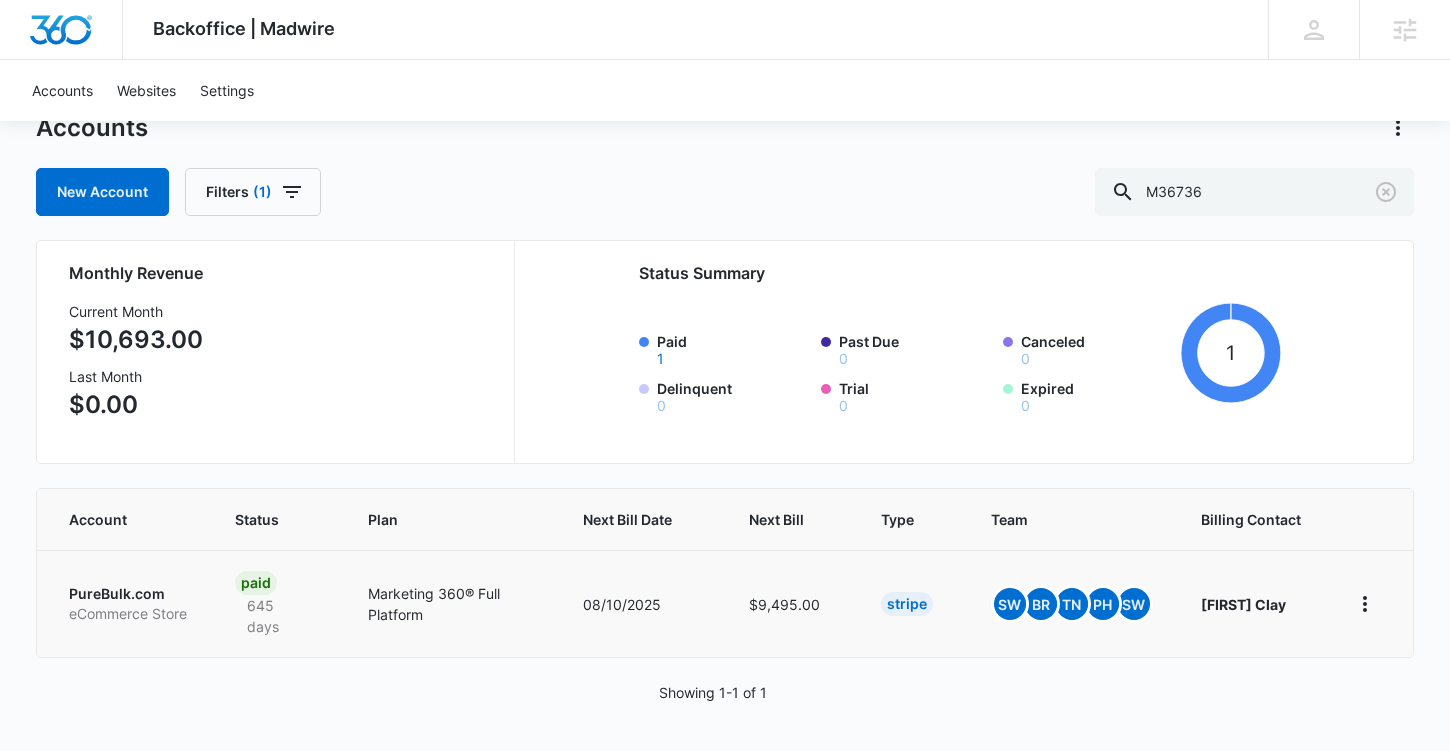 click on "PureBulk.com" at bounding box center (128, 594) 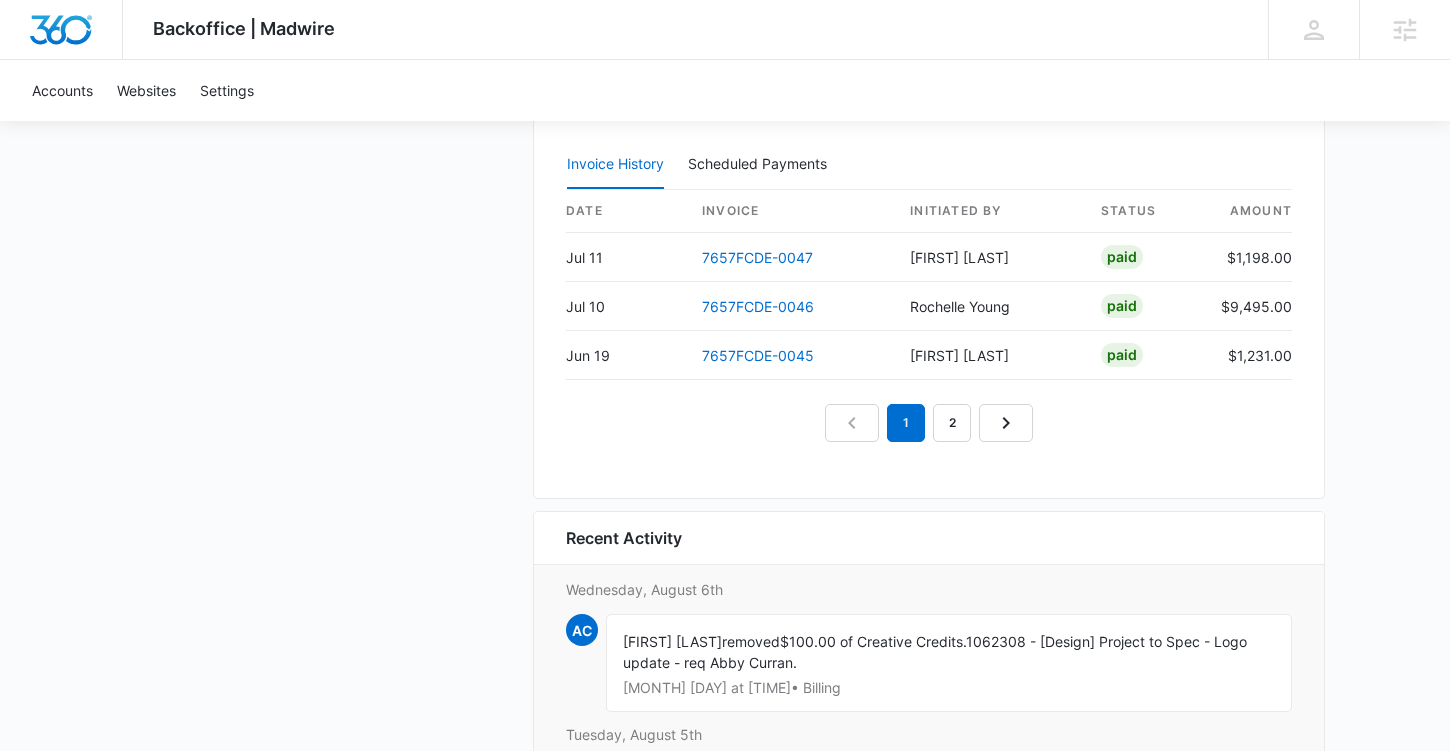 scroll, scrollTop: 2462, scrollLeft: 0, axis: vertical 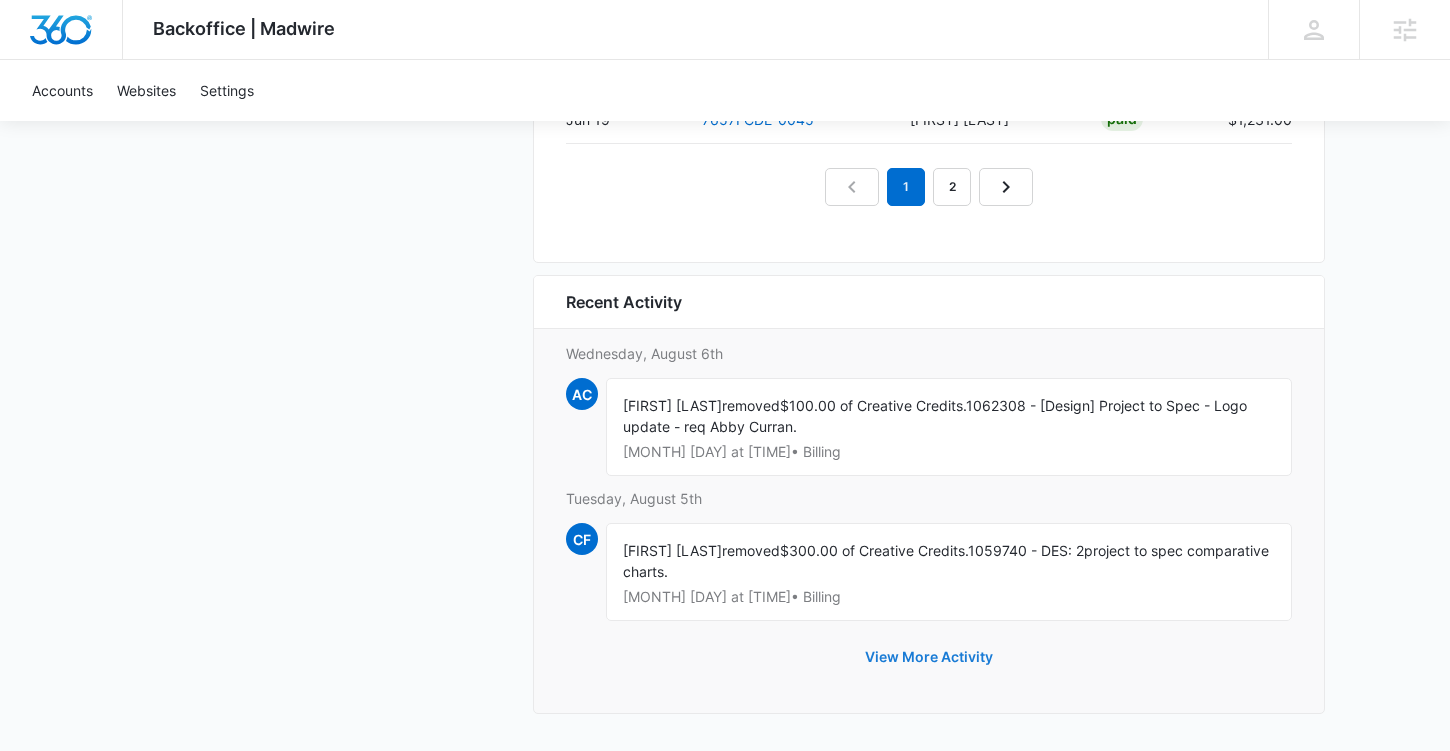 click on "View More Activity" at bounding box center [929, 657] 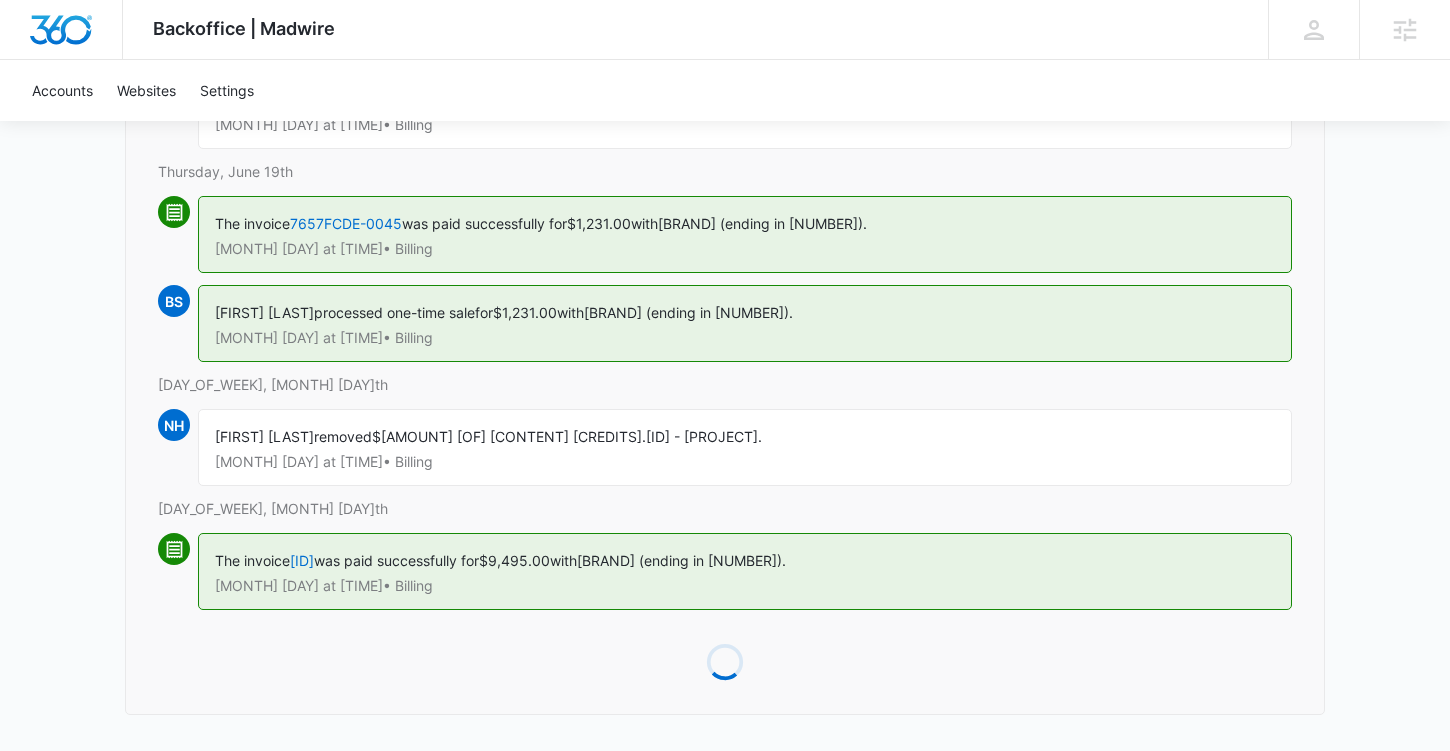 scroll, scrollTop: 0, scrollLeft: 0, axis: both 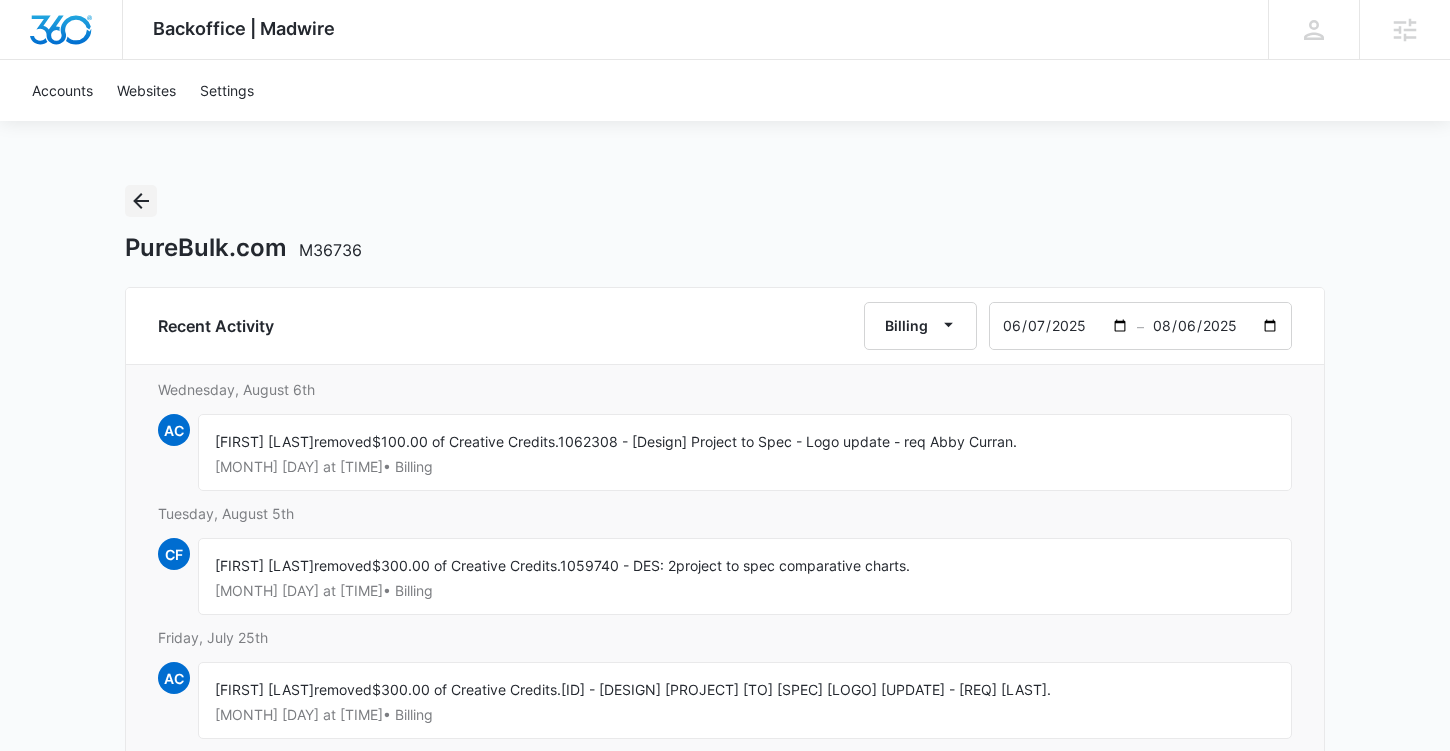 click 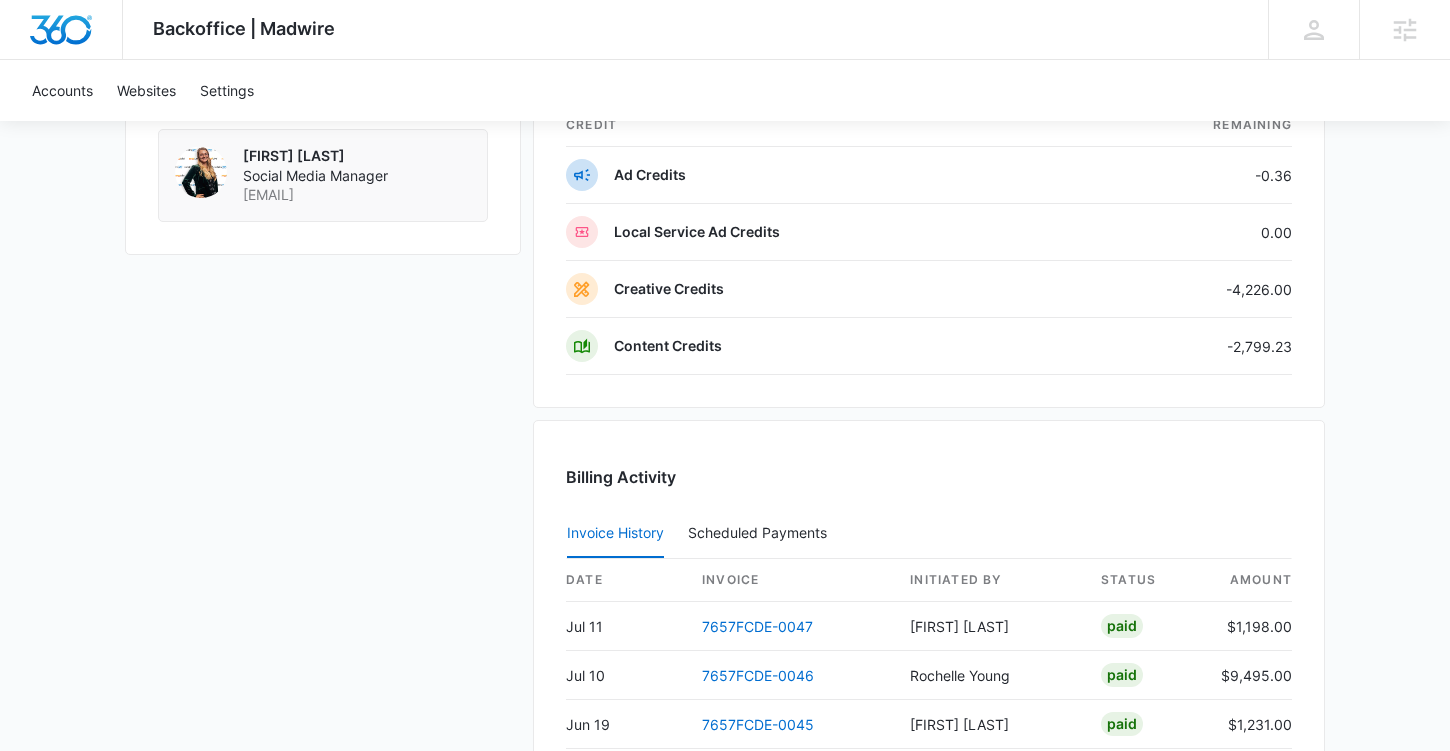 scroll, scrollTop: 1859, scrollLeft: 0, axis: vertical 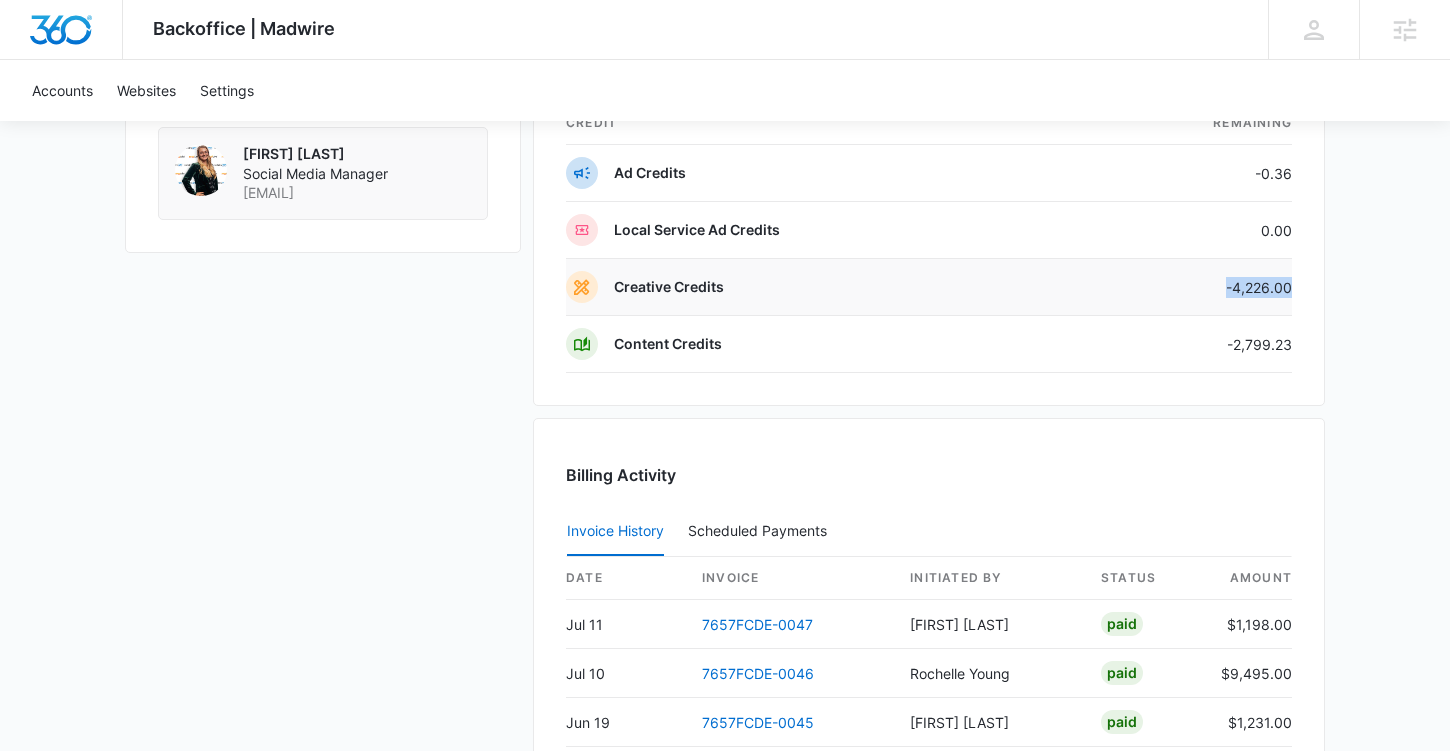 drag, startPoint x: 1290, startPoint y: 289, endPoint x: 1219, endPoint y: 289, distance: 71 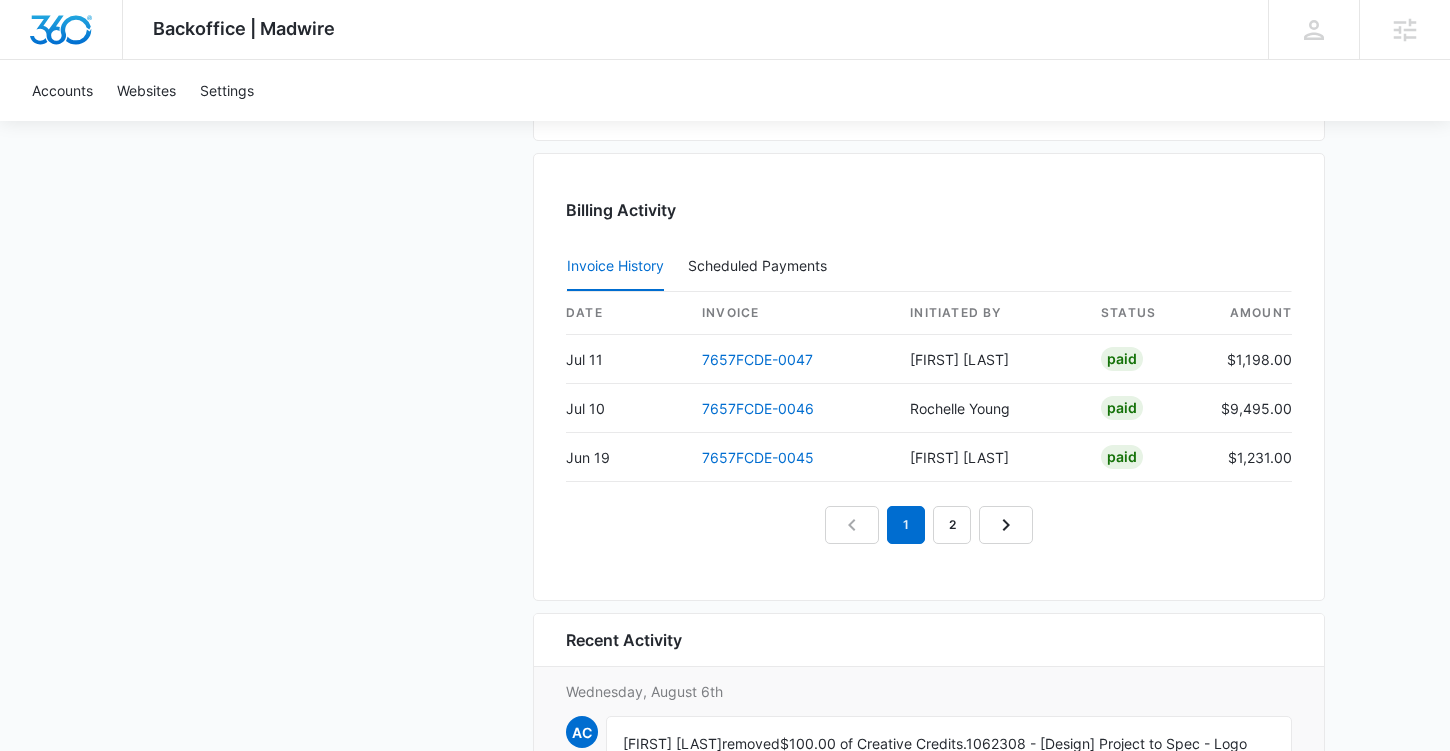 scroll, scrollTop: 2127, scrollLeft: 0, axis: vertical 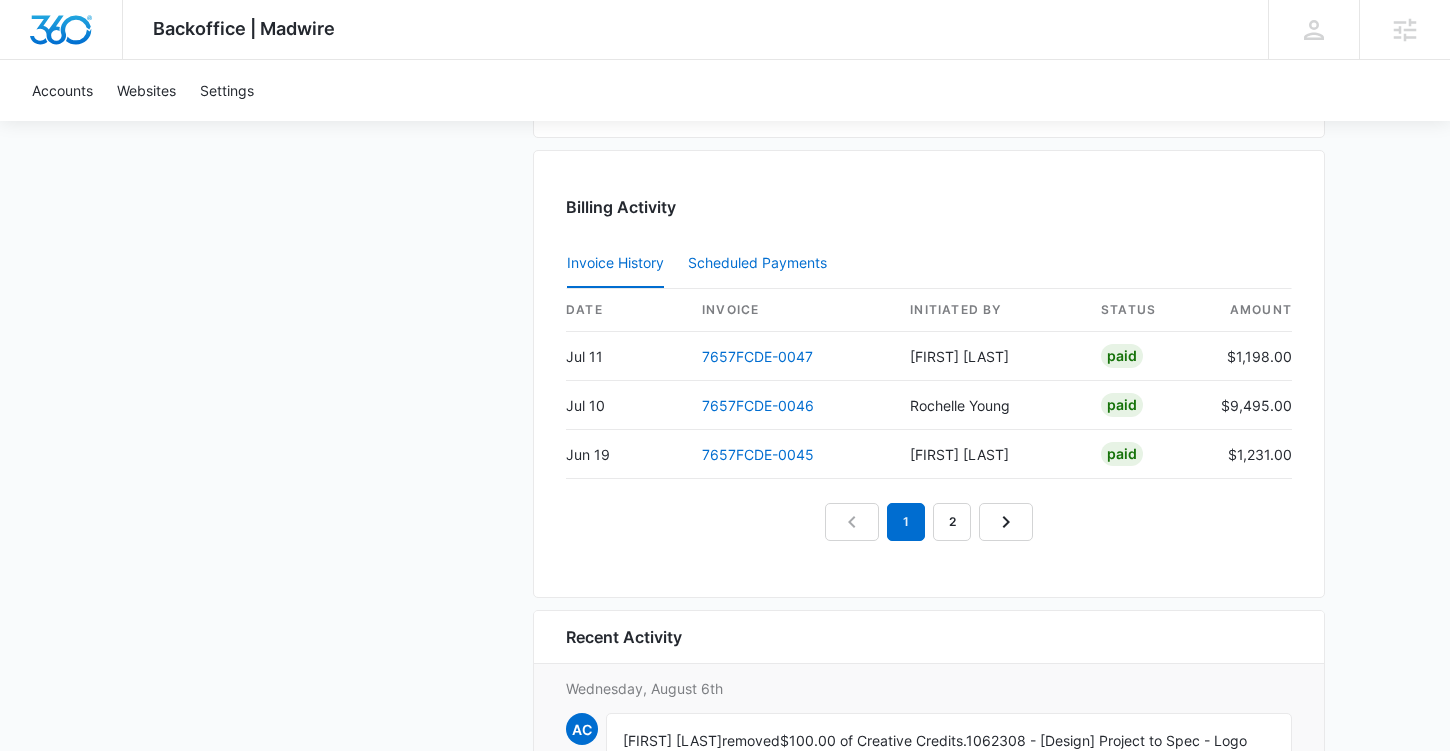 click on "Scheduled Payments 0" at bounding box center [761, 263] 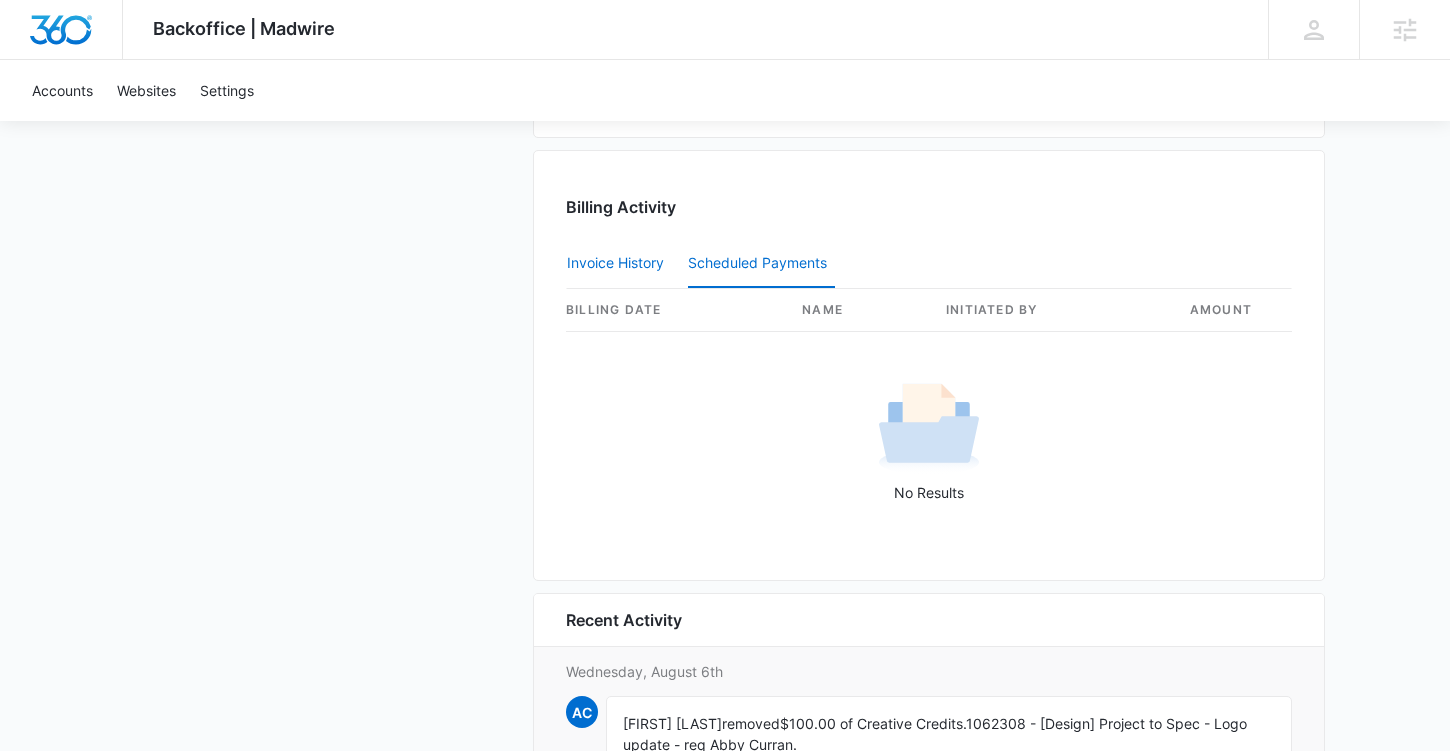 click on "Invoice History" at bounding box center (615, 264) 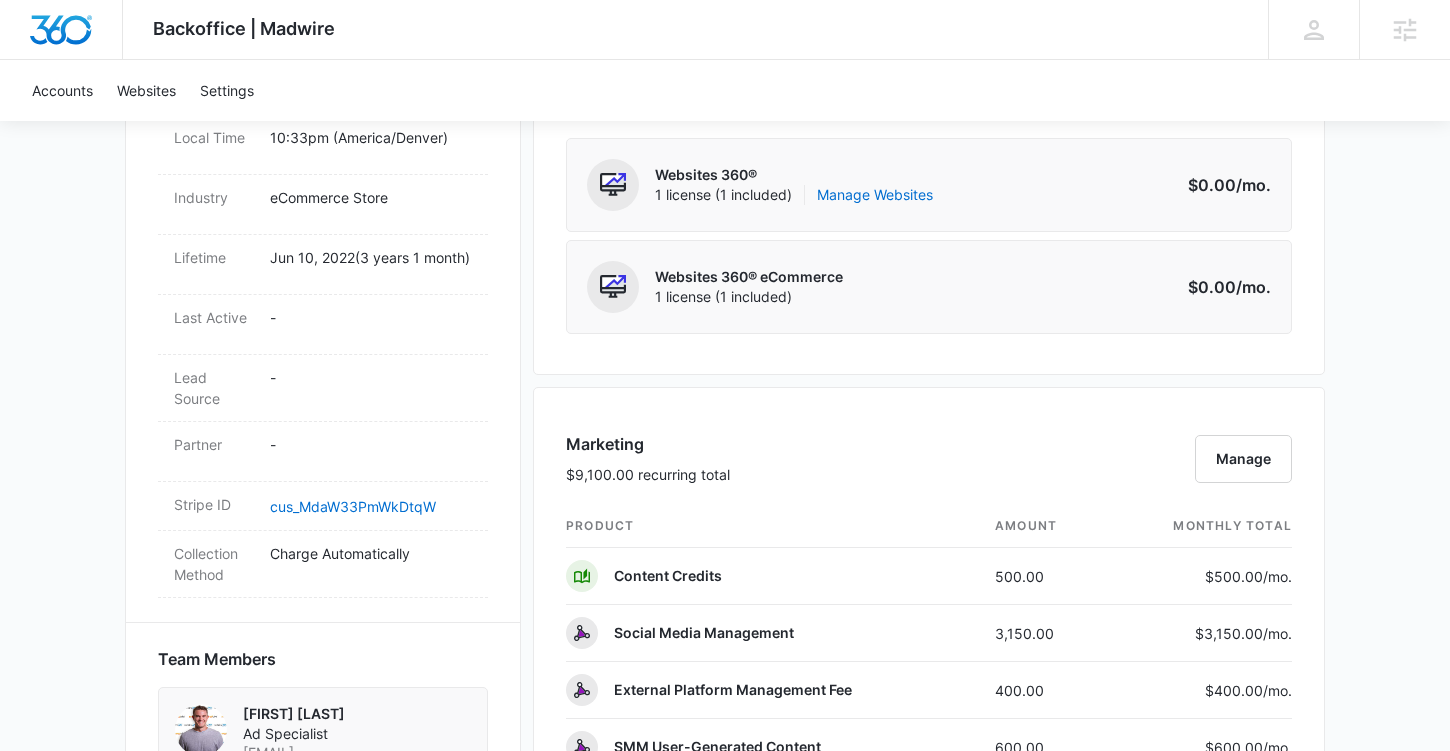 scroll, scrollTop: 894, scrollLeft: 0, axis: vertical 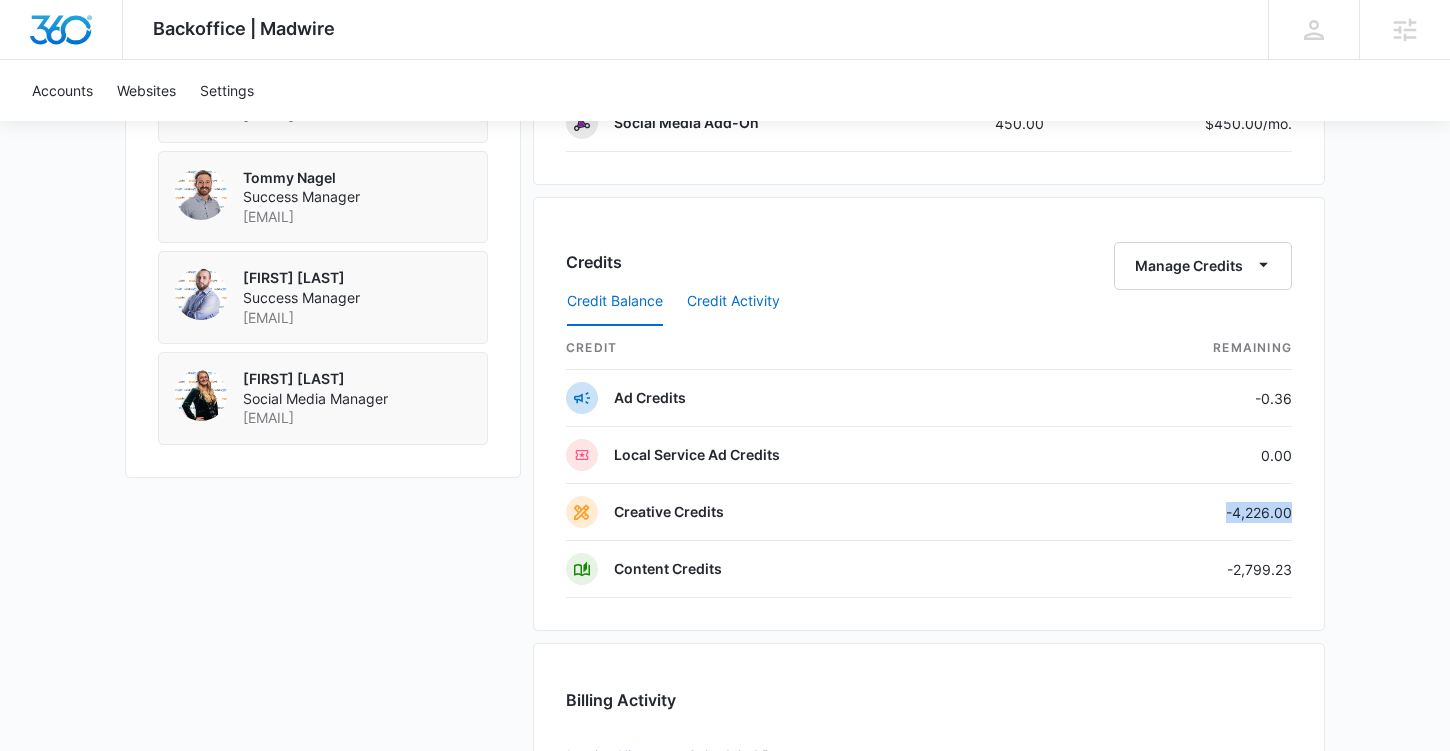 click on "Credit Activity" at bounding box center (733, 302) 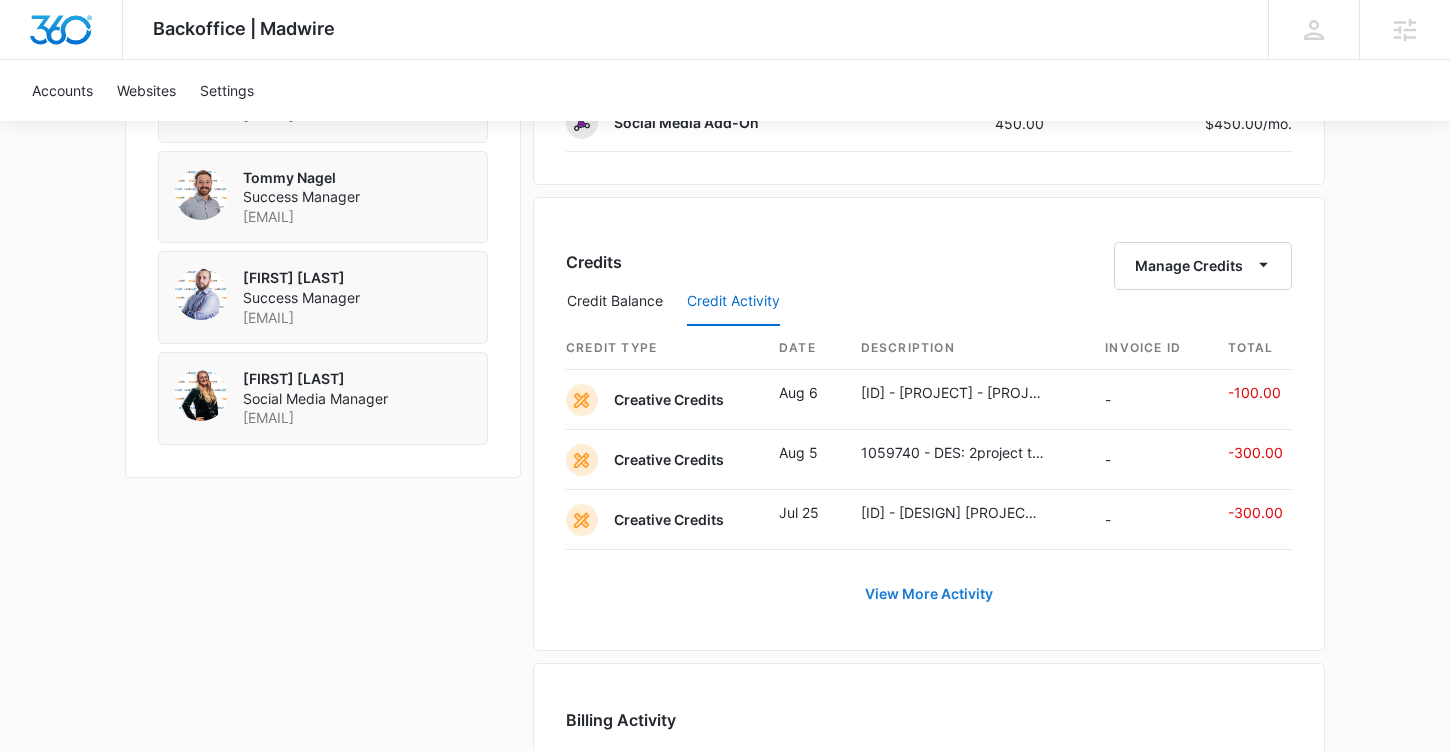 click on "View More Activity" at bounding box center (929, 594) 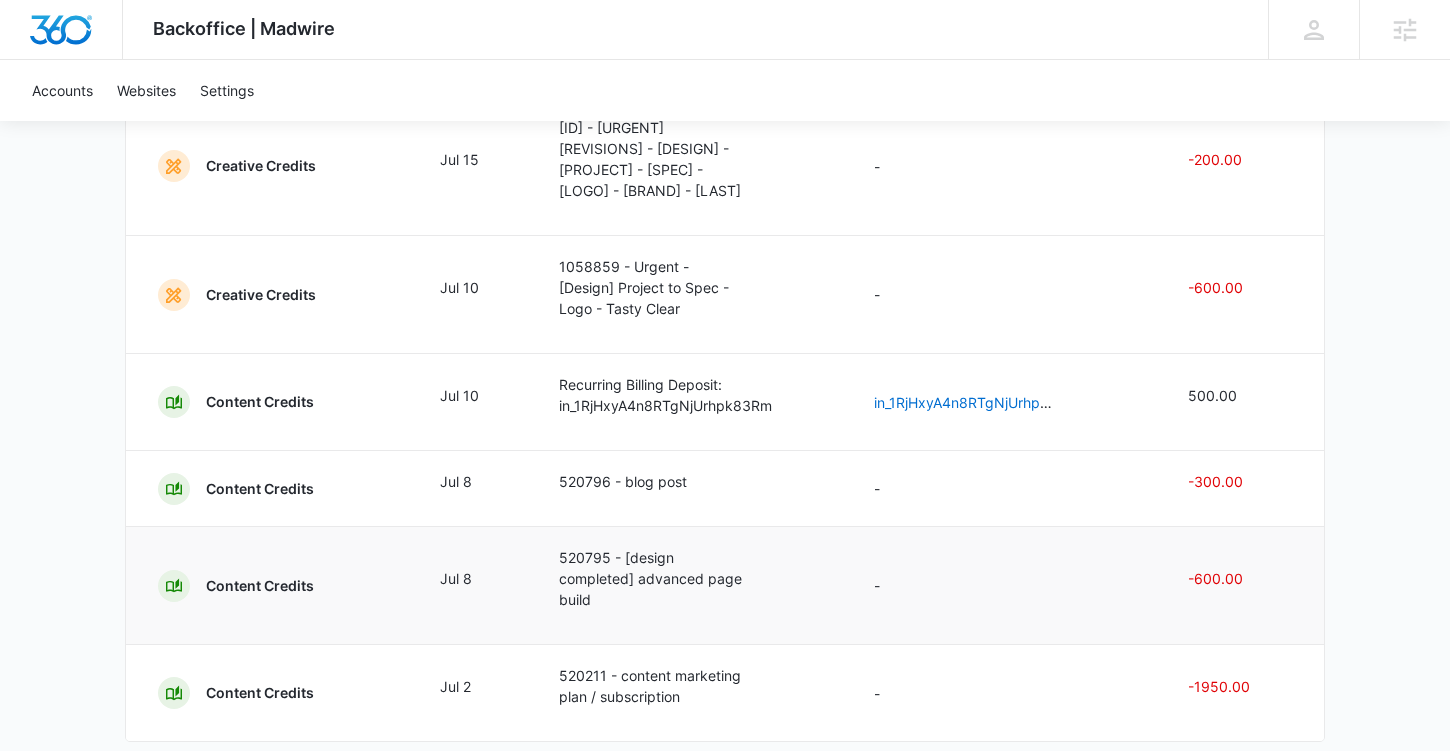scroll, scrollTop: 862, scrollLeft: 0, axis: vertical 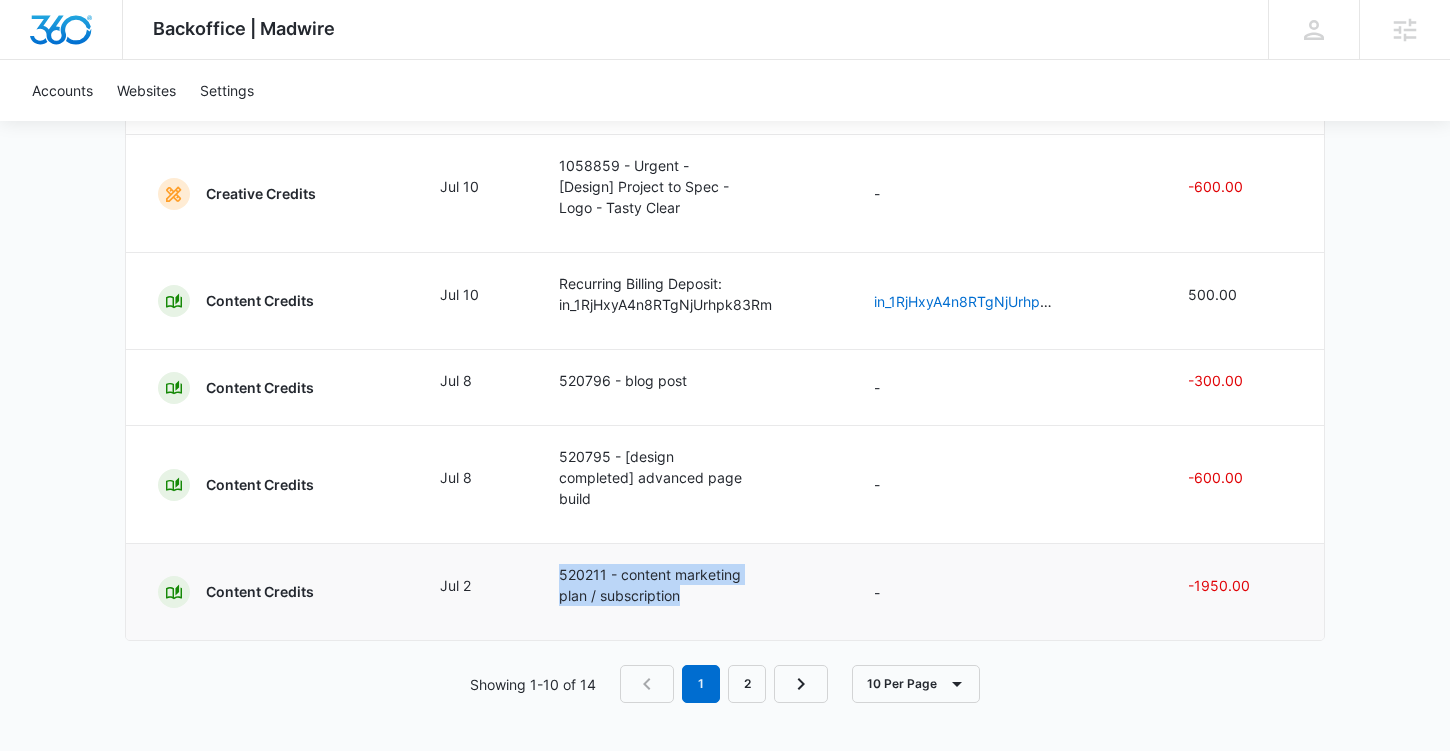 drag, startPoint x: 690, startPoint y: 632, endPoint x: 555, endPoint y: 607, distance: 137.2953 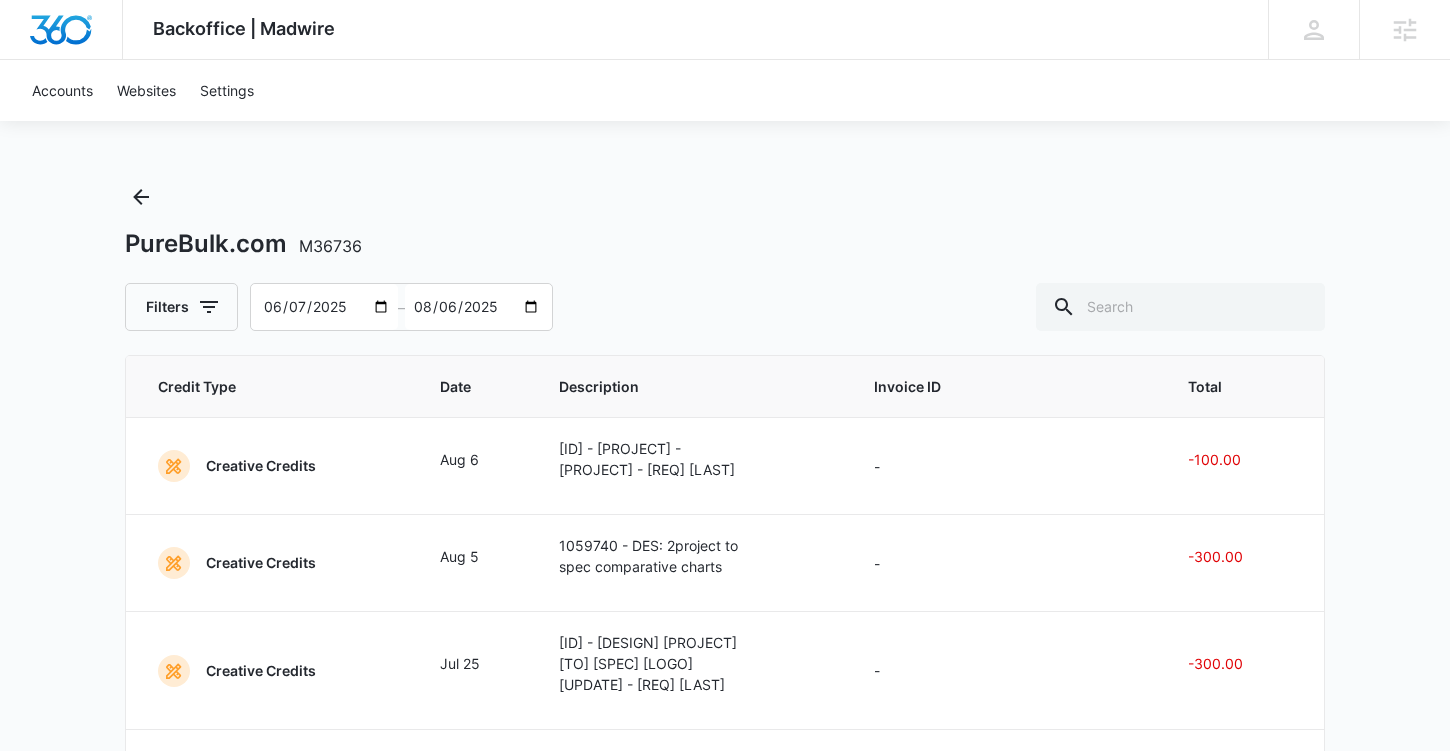 scroll, scrollTop: 0, scrollLeft: 0, axis: both 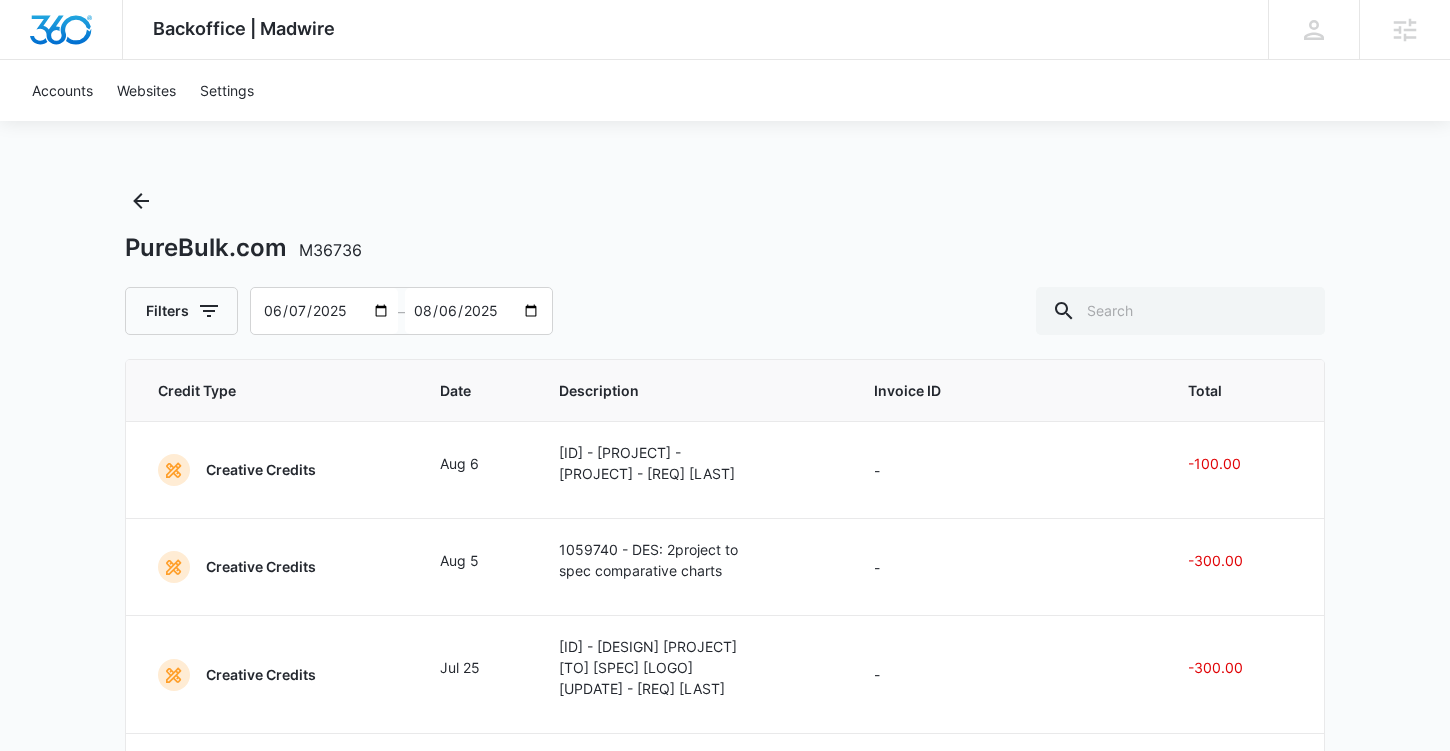 click on "M36736" at bounding box center (330, 250) 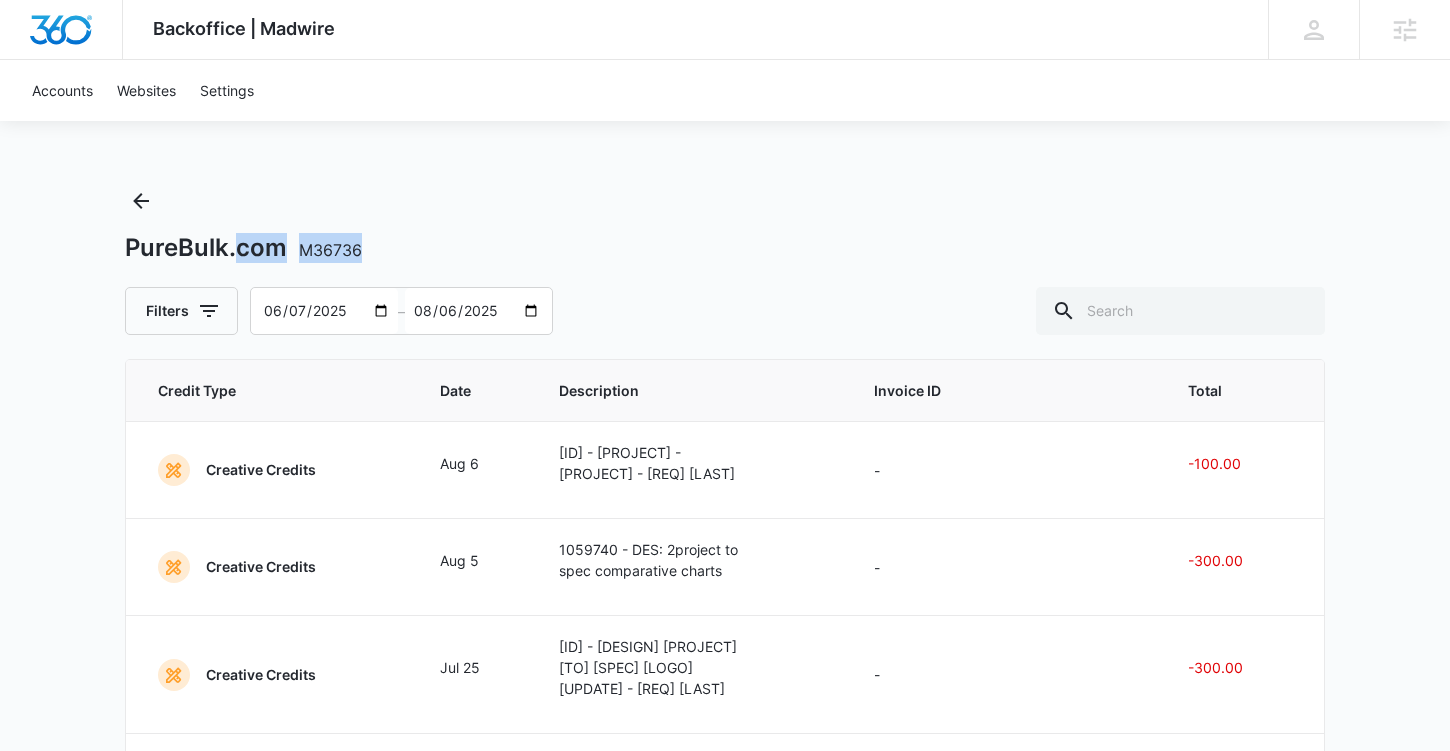 click on "M36736" at bounding box center (330, 250) 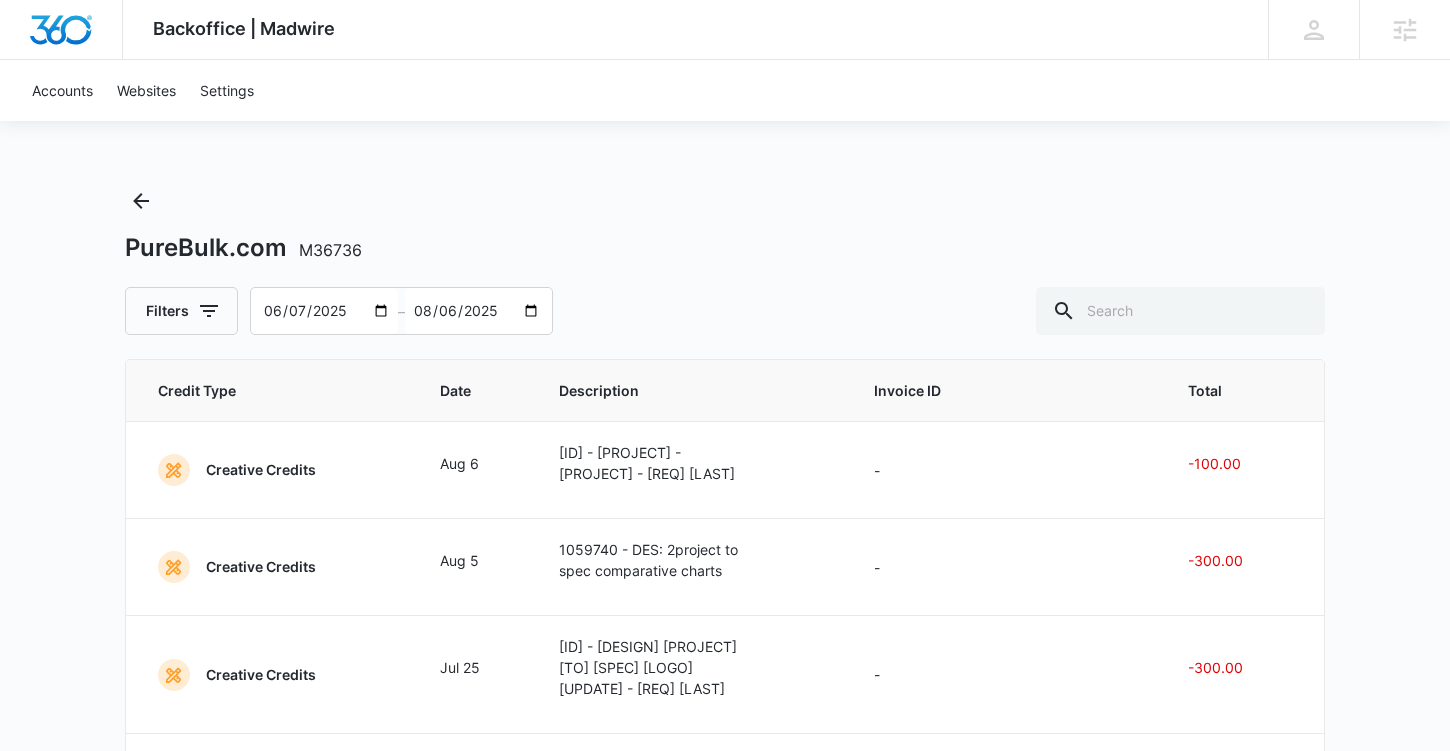 click on "[BRAND_NAME] [ID] [FILTERS] [DATE] – [DATE]" at bounding box center [725, 260] 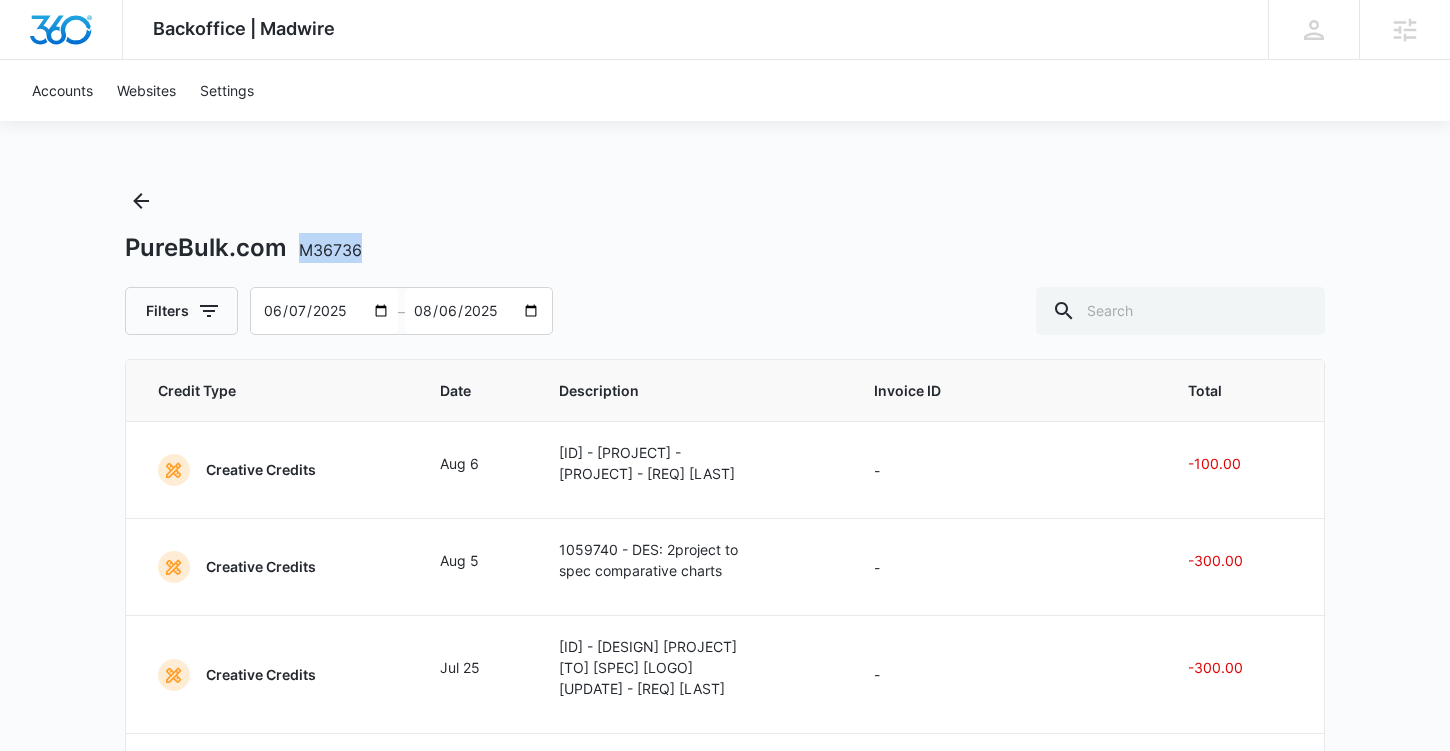 drag, startPoint x: 371, startPoint y: 252, endPoint x: 301, endPoint y: 252, distance: 70 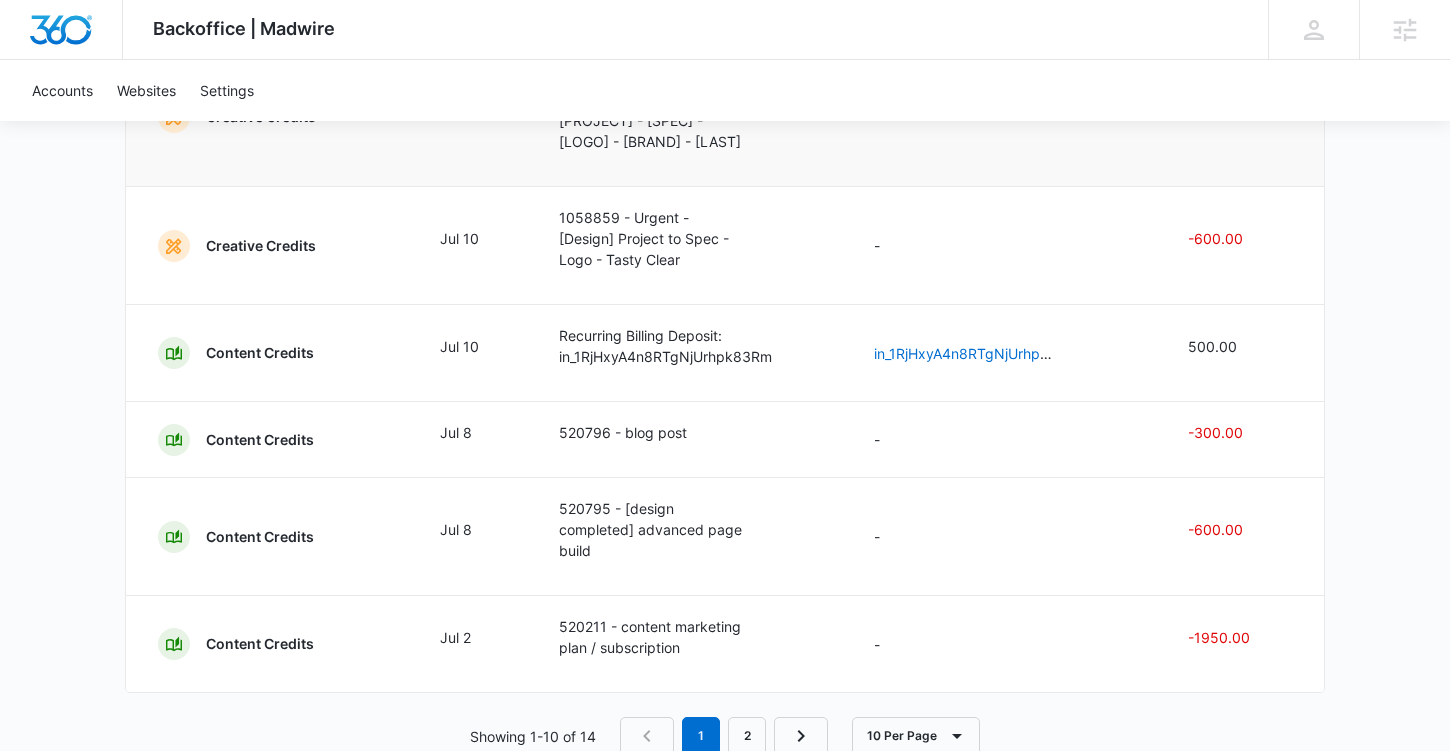 scroll, scrollTop: 898, scrollLeft: 0, axis: vertical 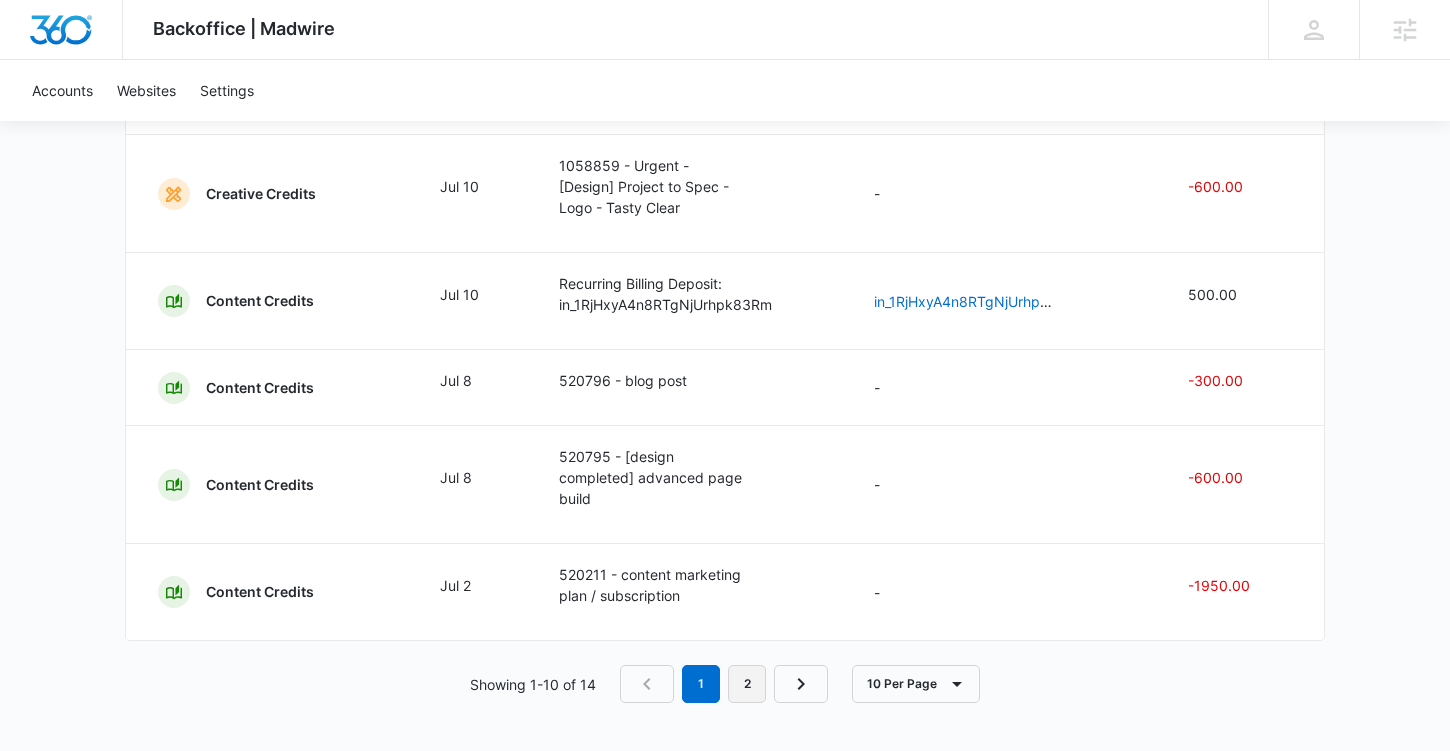 click on "2" at bounding box center (747, 684) 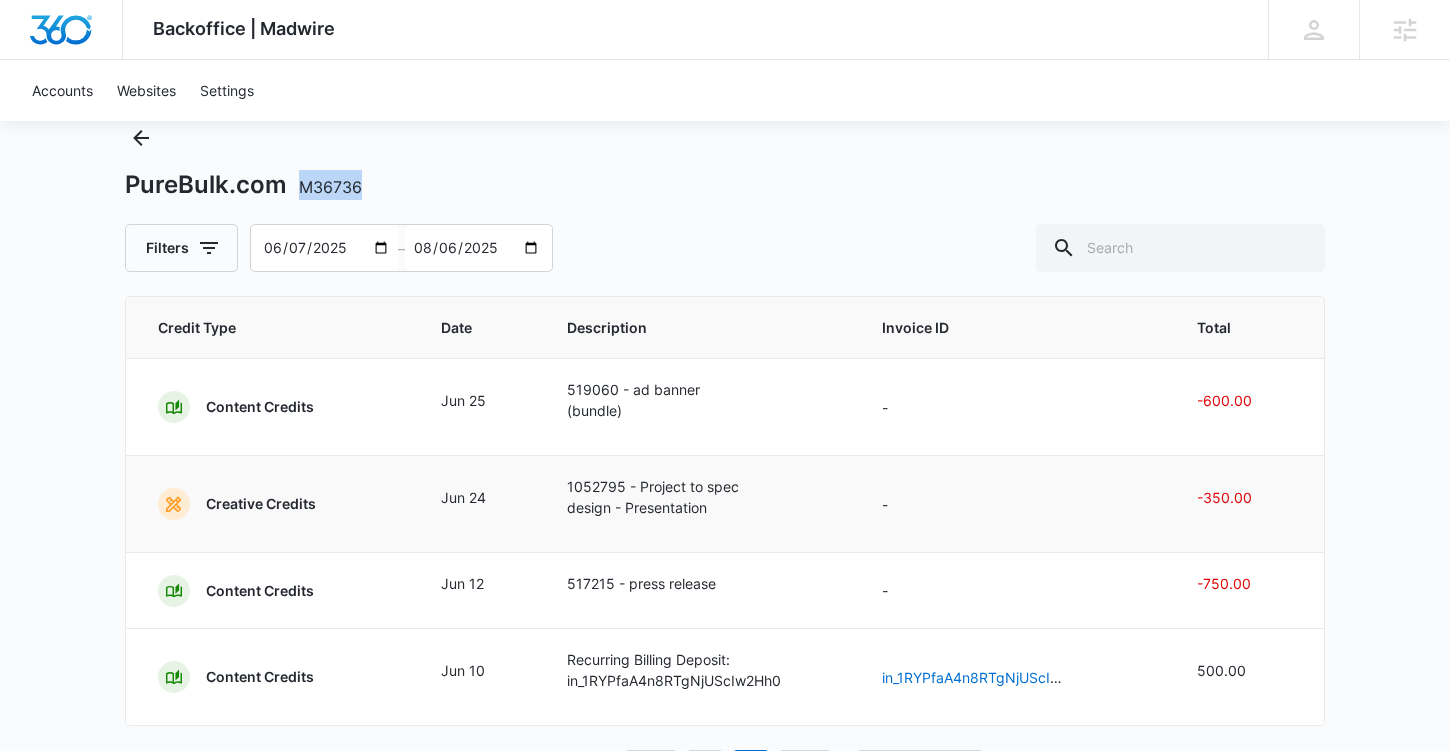 scroll, scrollTop: 148, scrollLeft: 0, axis: vertical 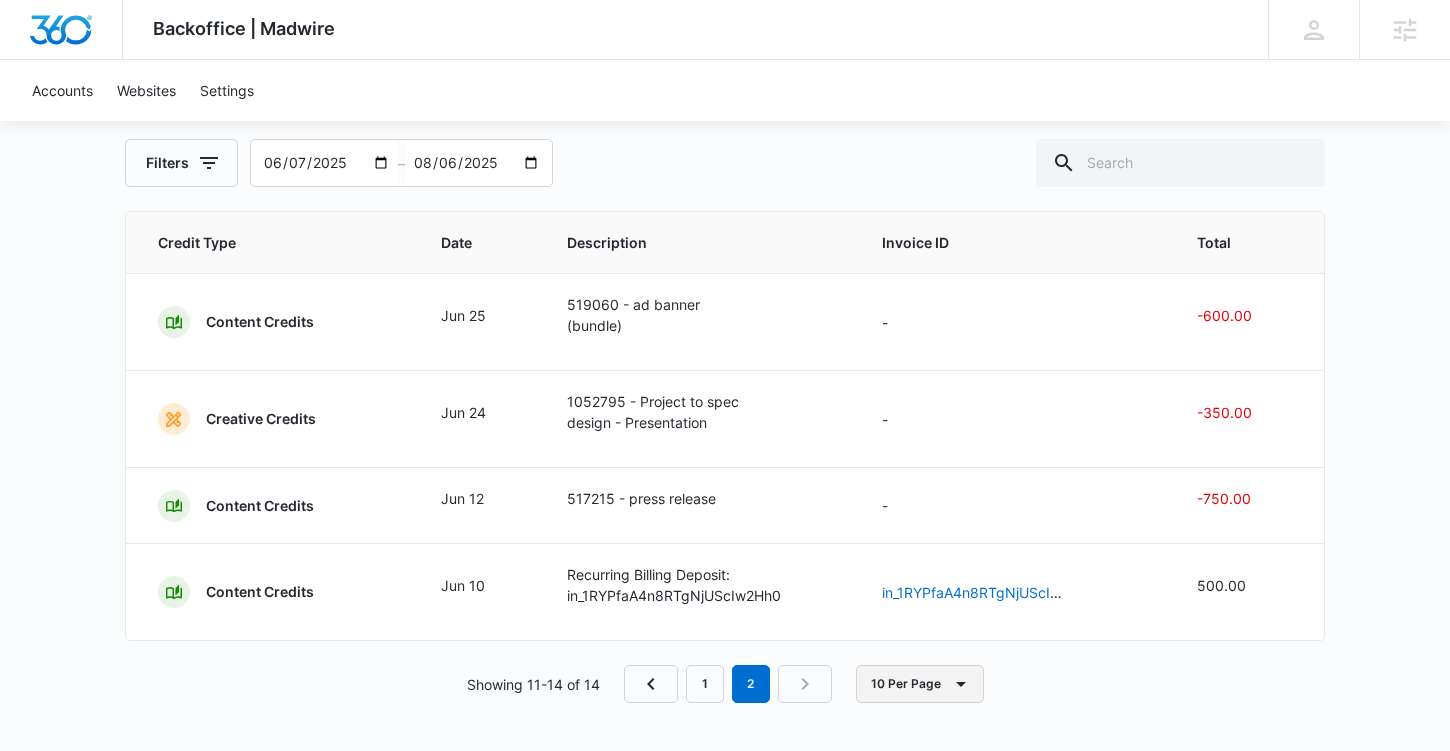 click 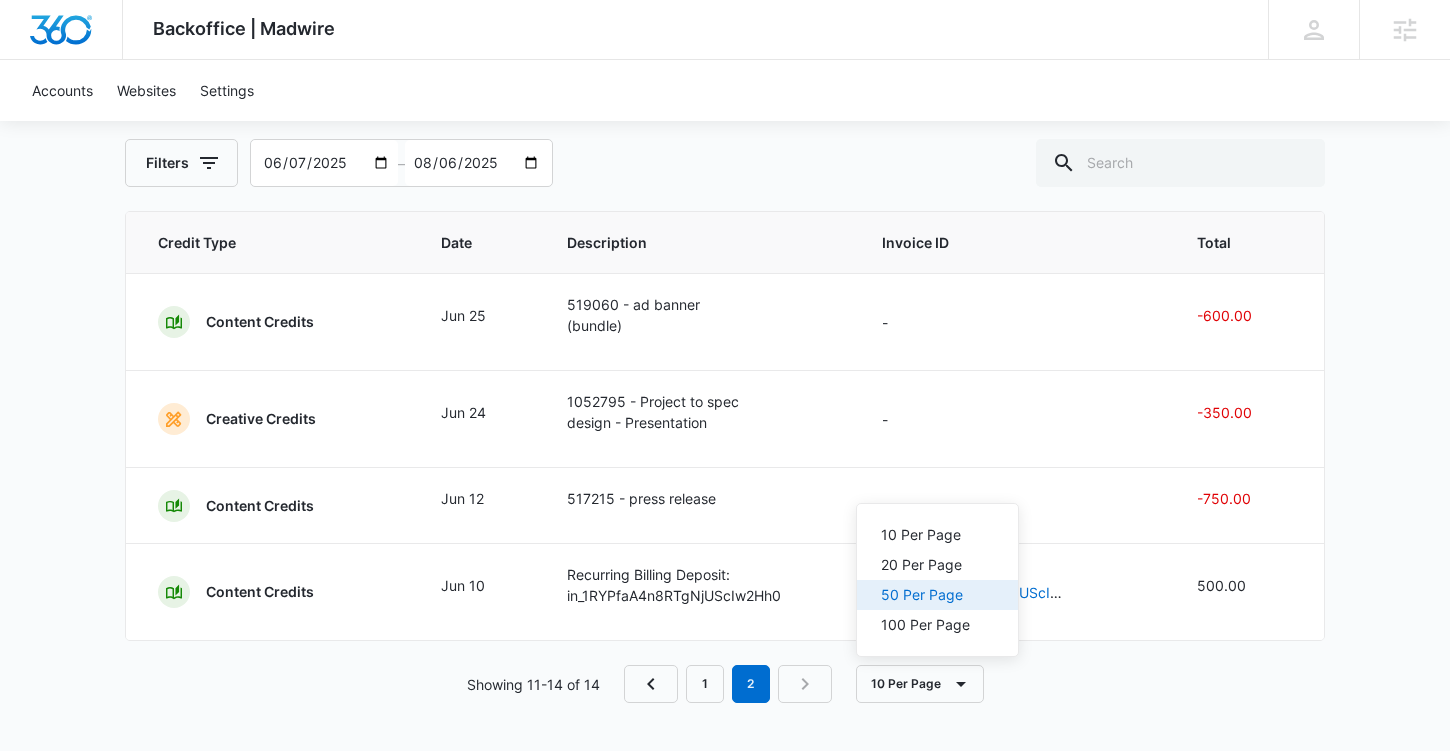 click on "50   Per Page" at bounding box center (925, 595) 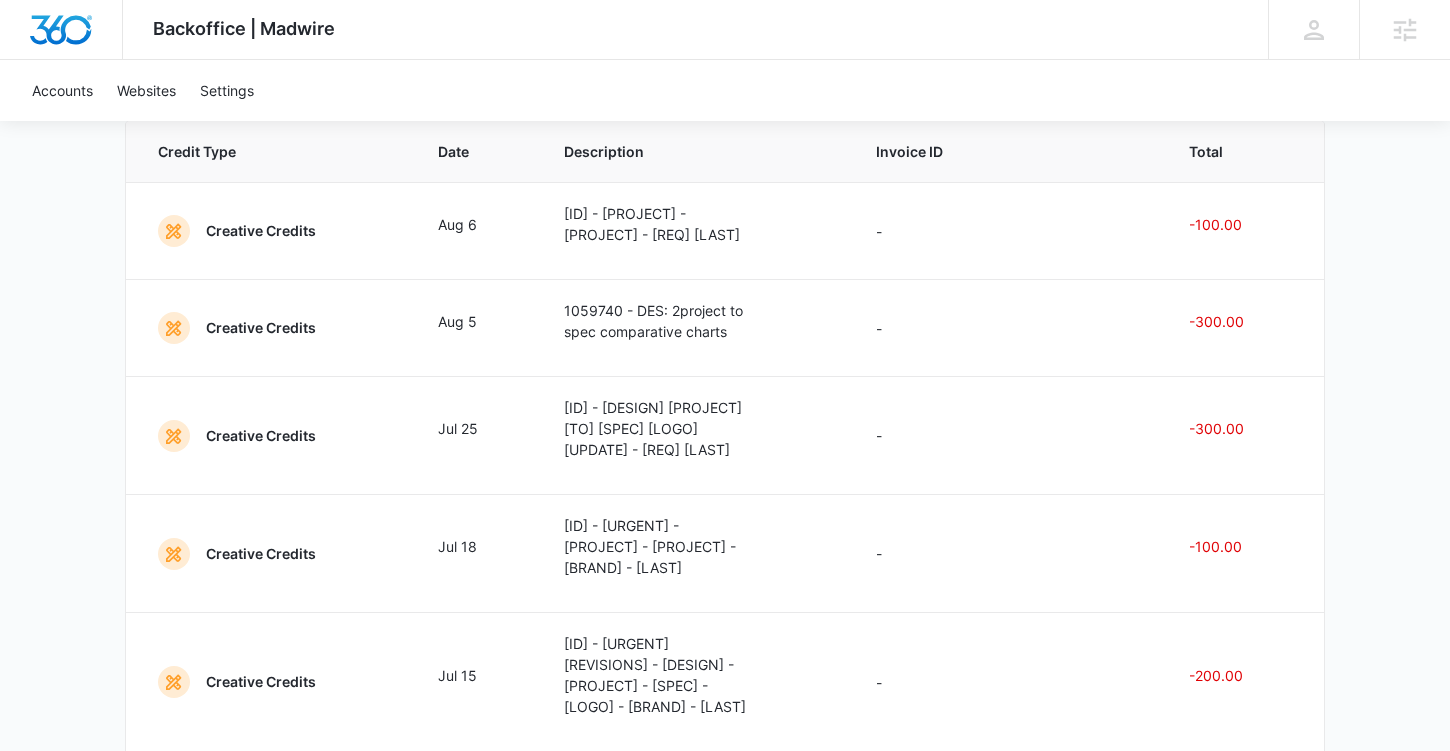 scroll, scrollTop: 0, scrollLeft: 0, axis: both 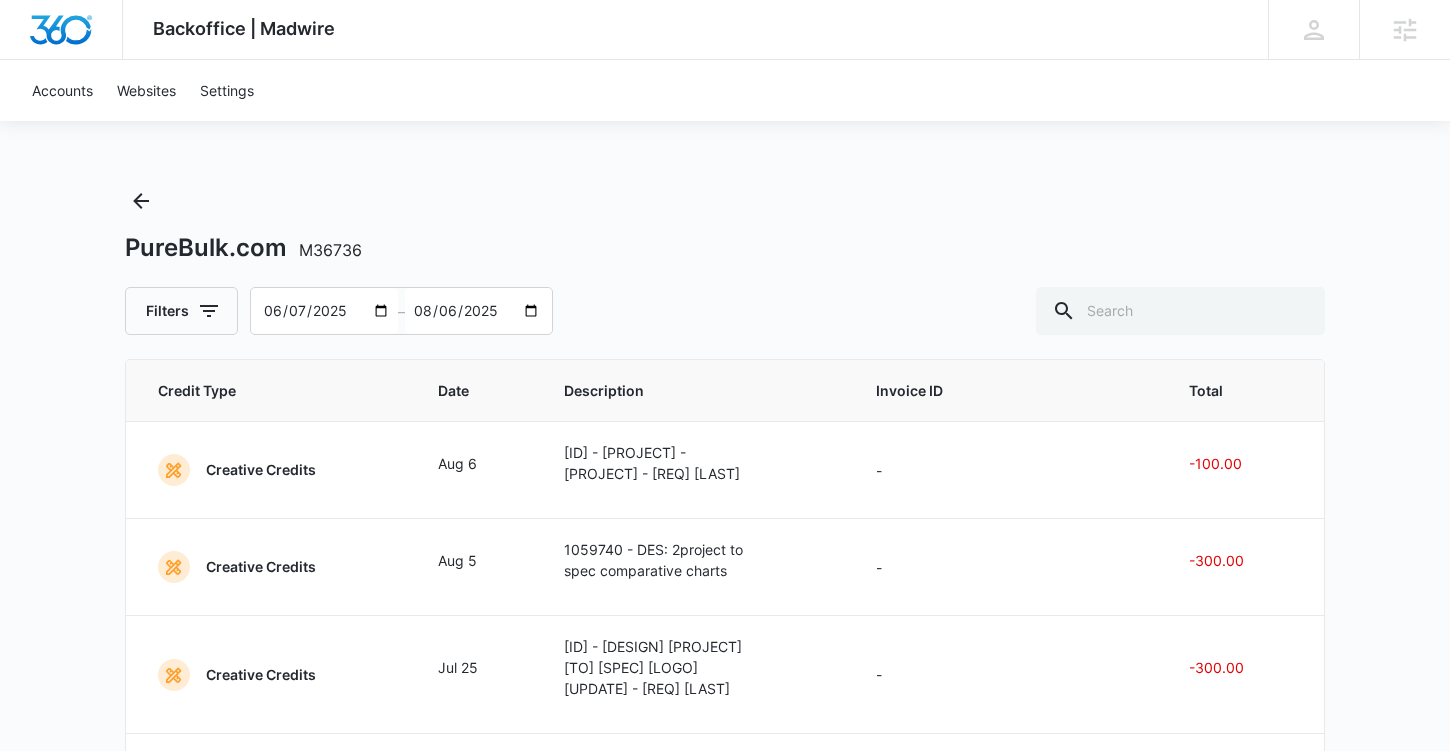 click on "2025-06-07" at bounding box center [324, 311] 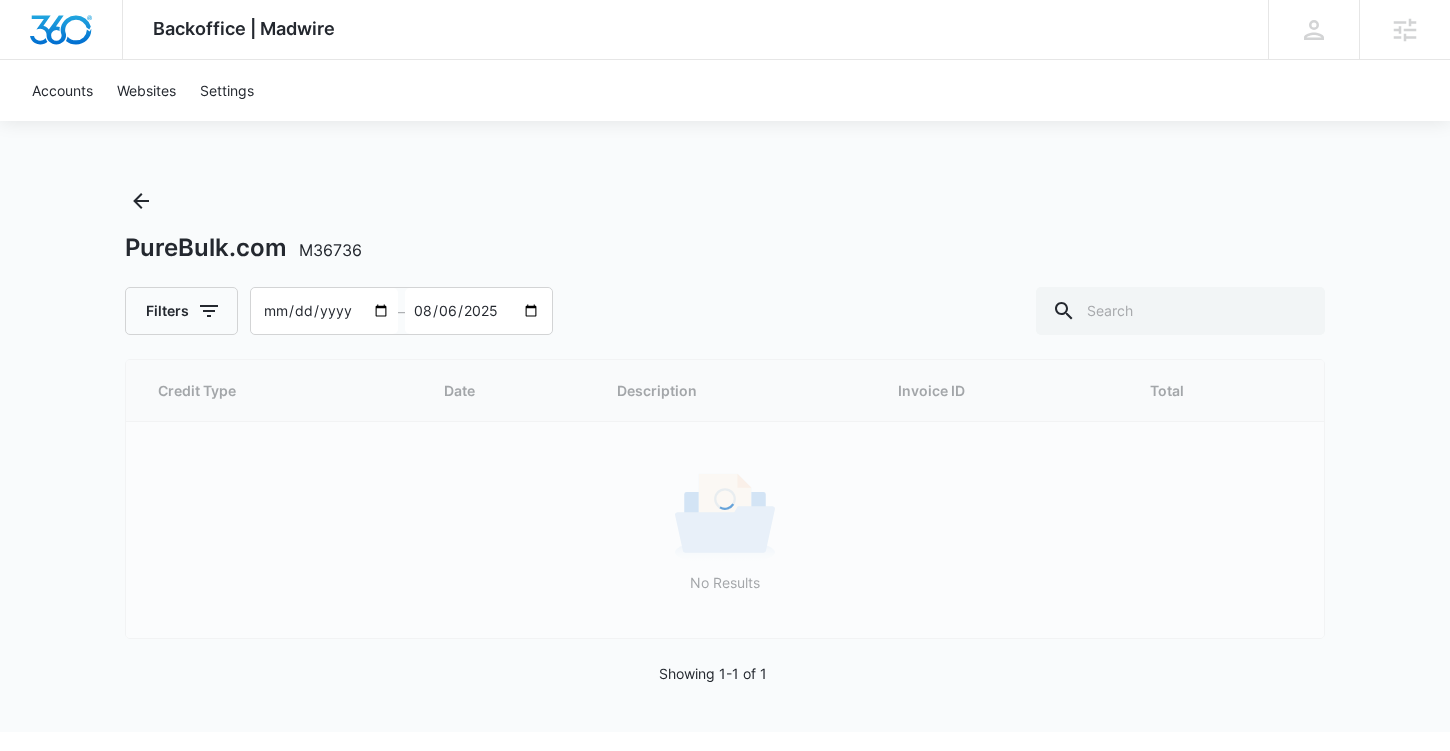 type on "[DATE]" 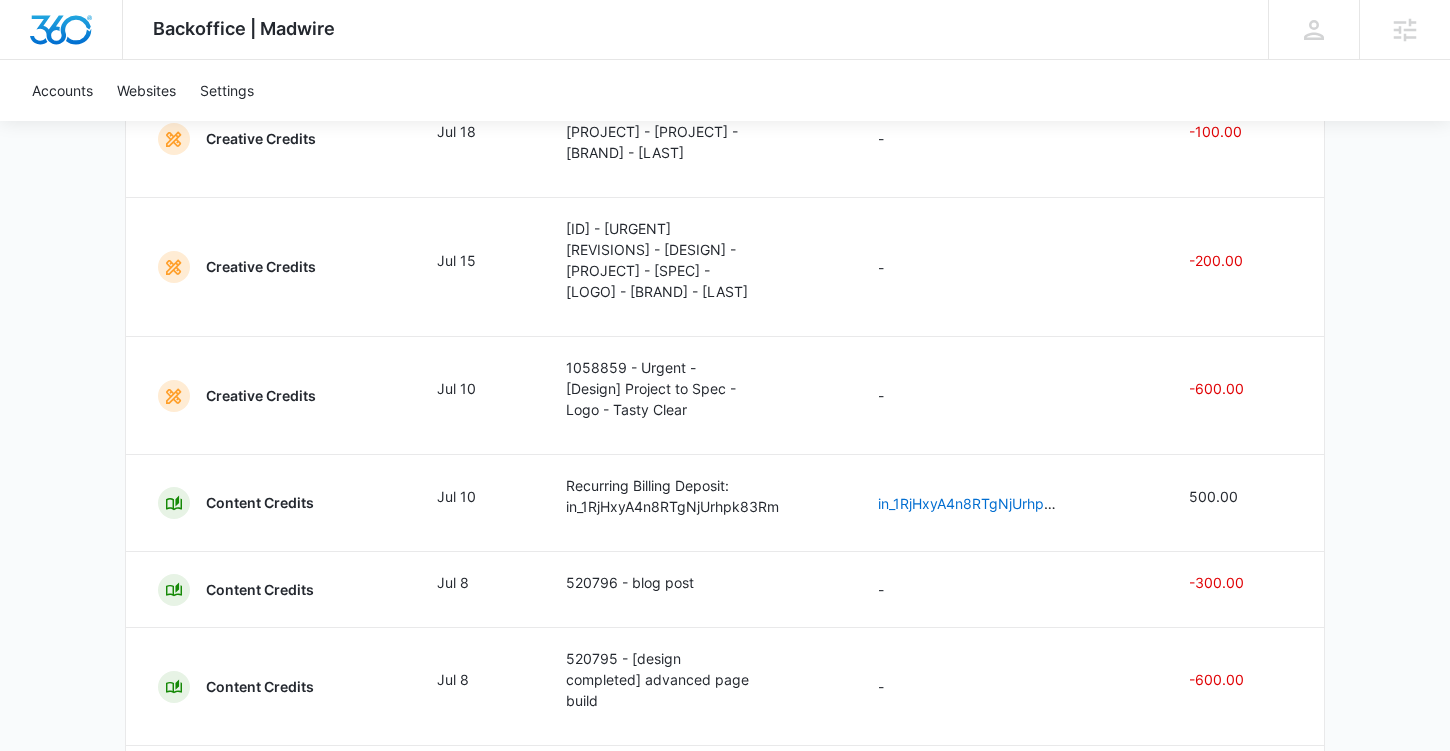 scroll, scrollTop: 1611, scrollLeft: 0, axis: vertical 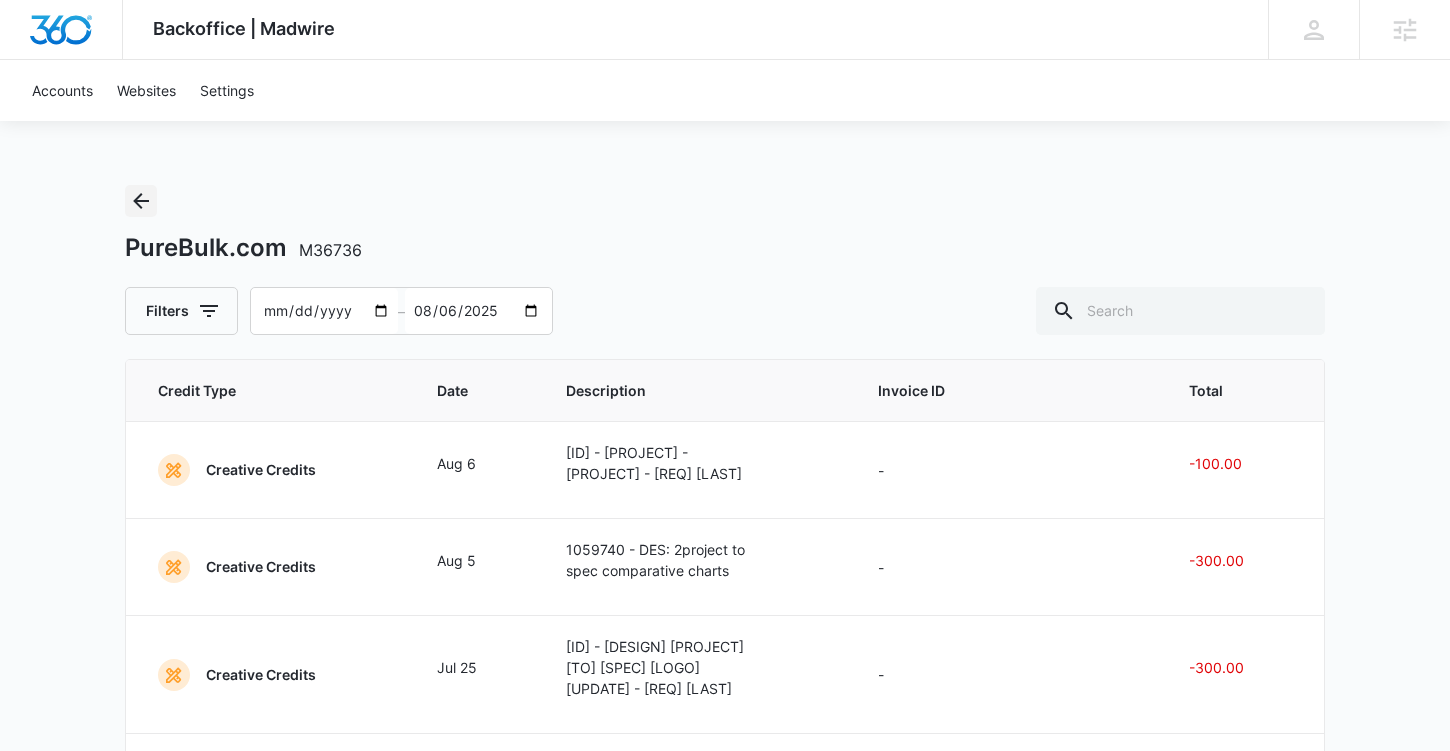 click 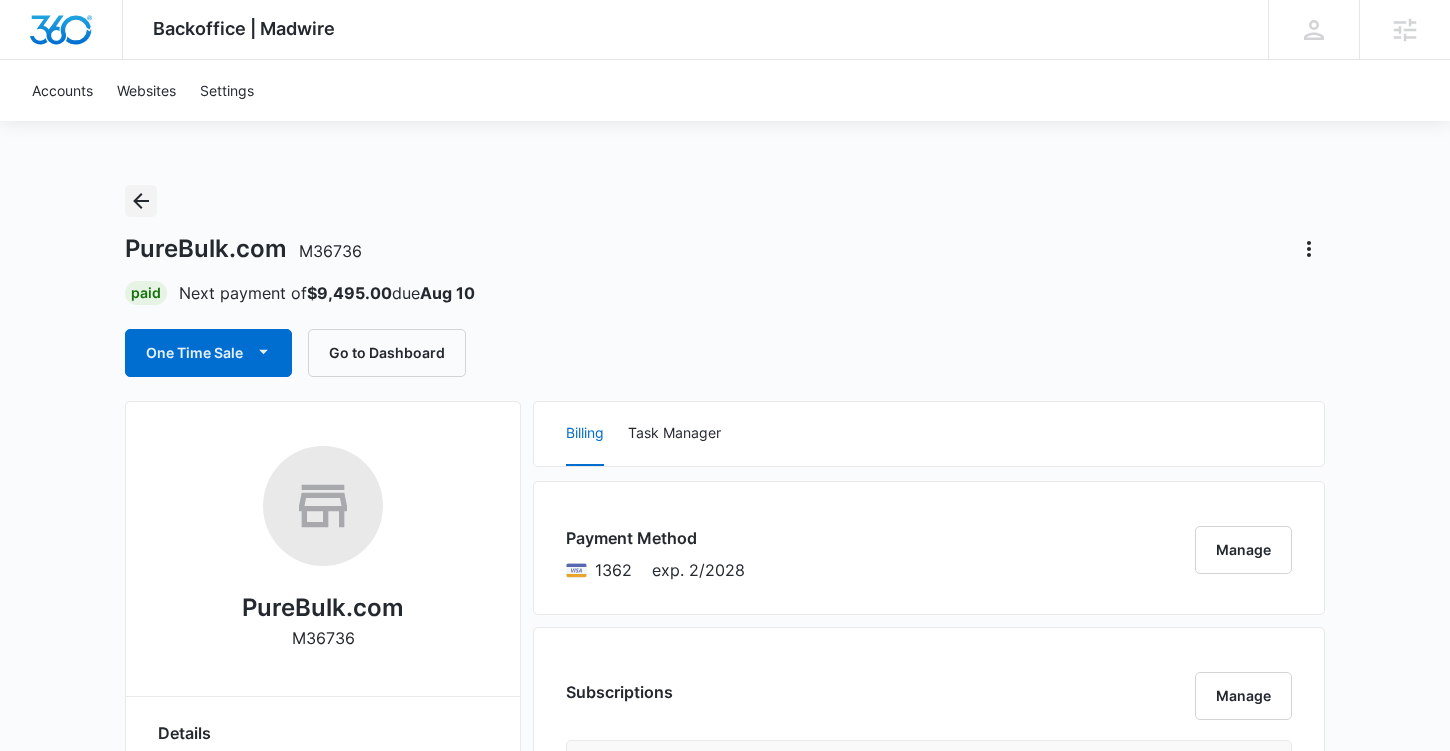 click 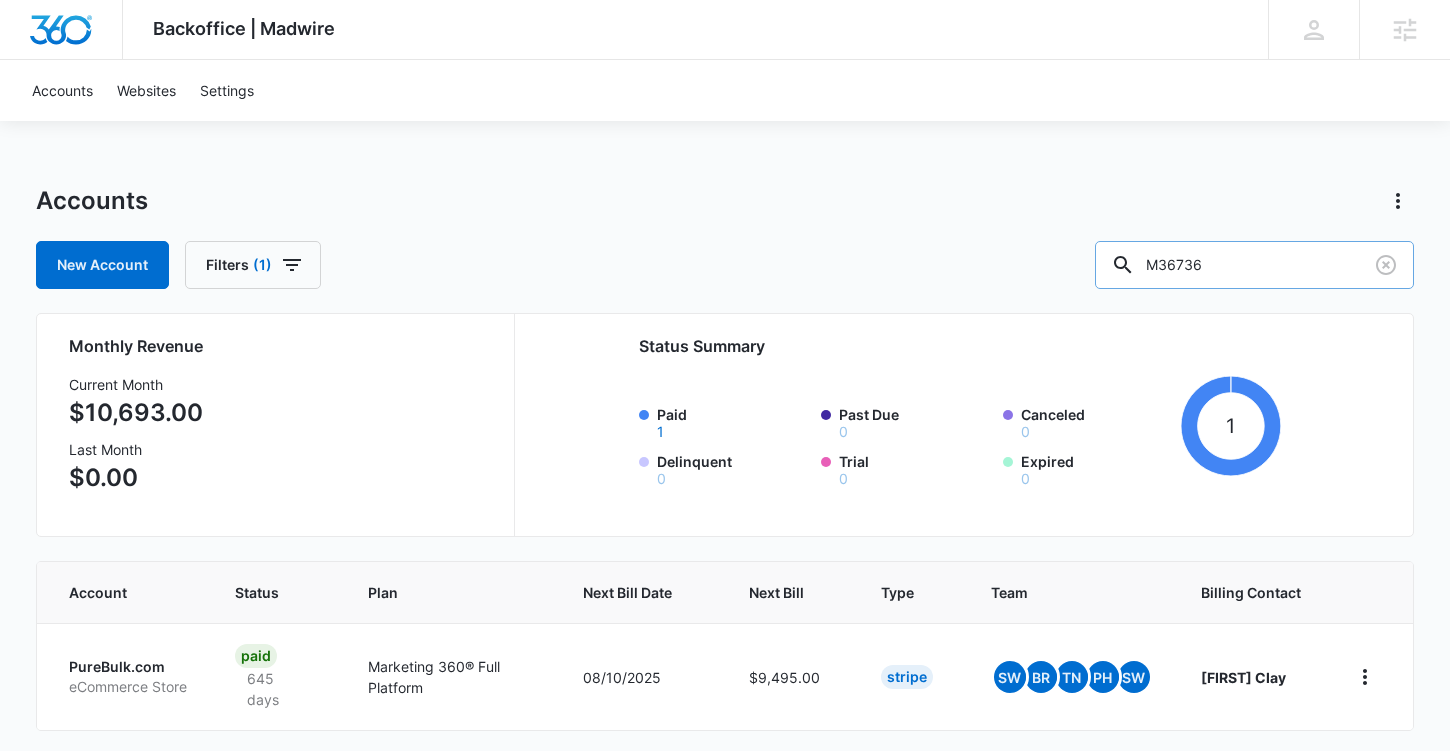 click on "M36736" at bounding box center (1254, 265) 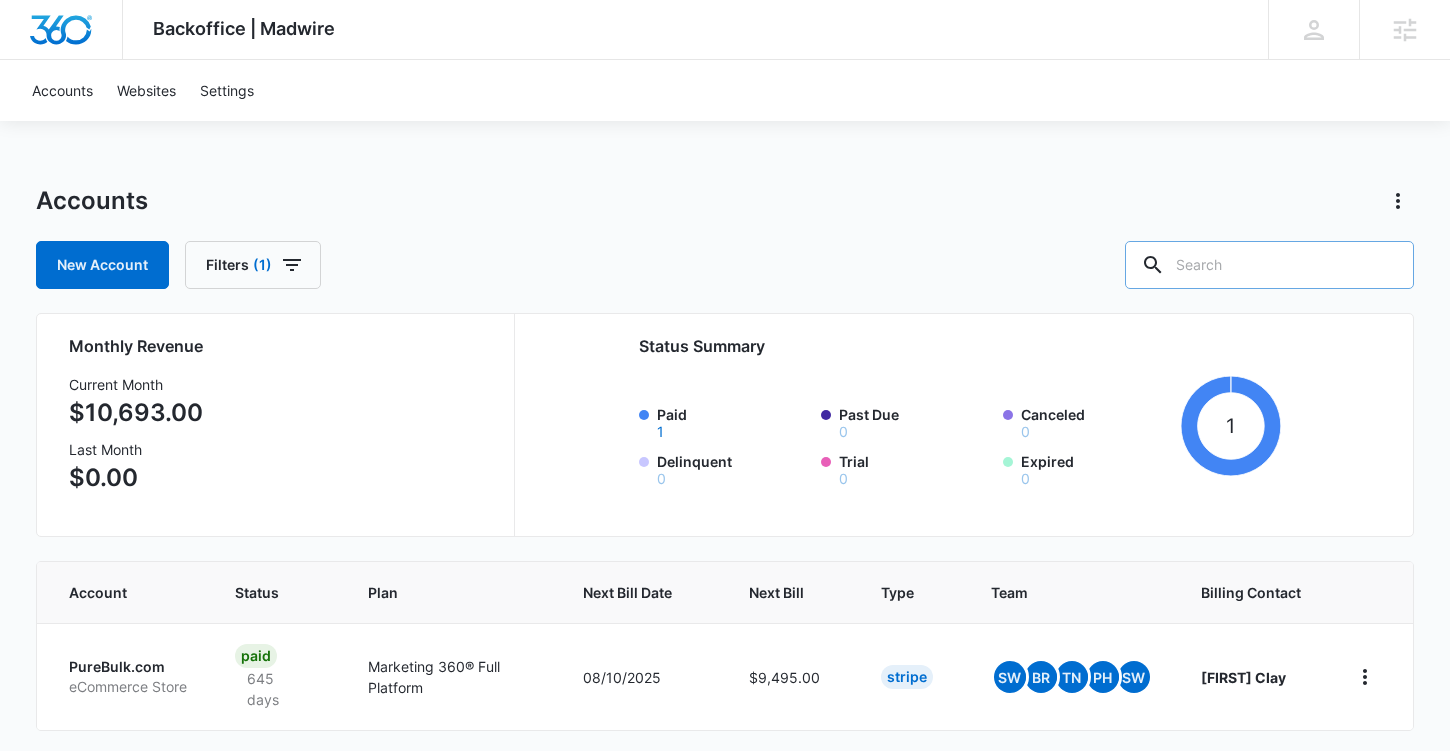 paste on "[M23972]" 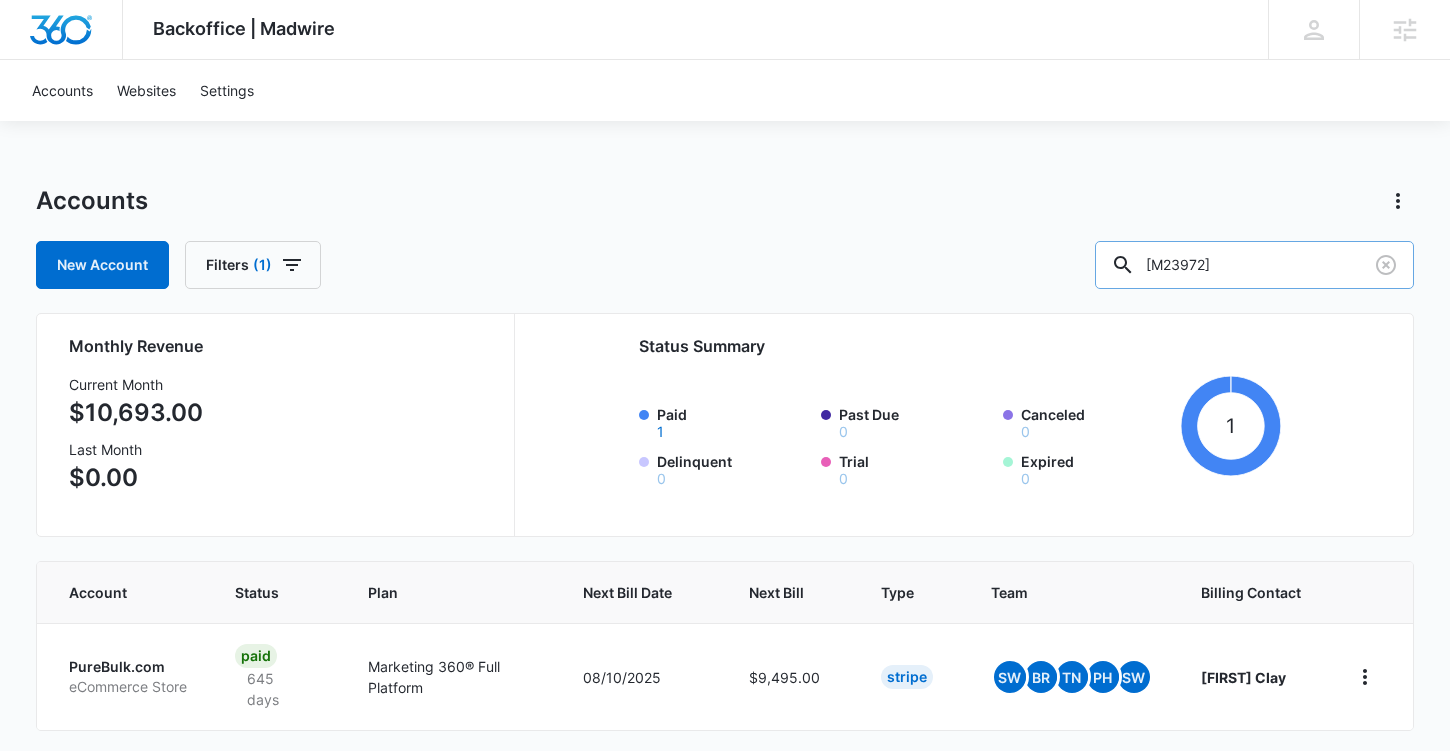 type on "[M23972]" 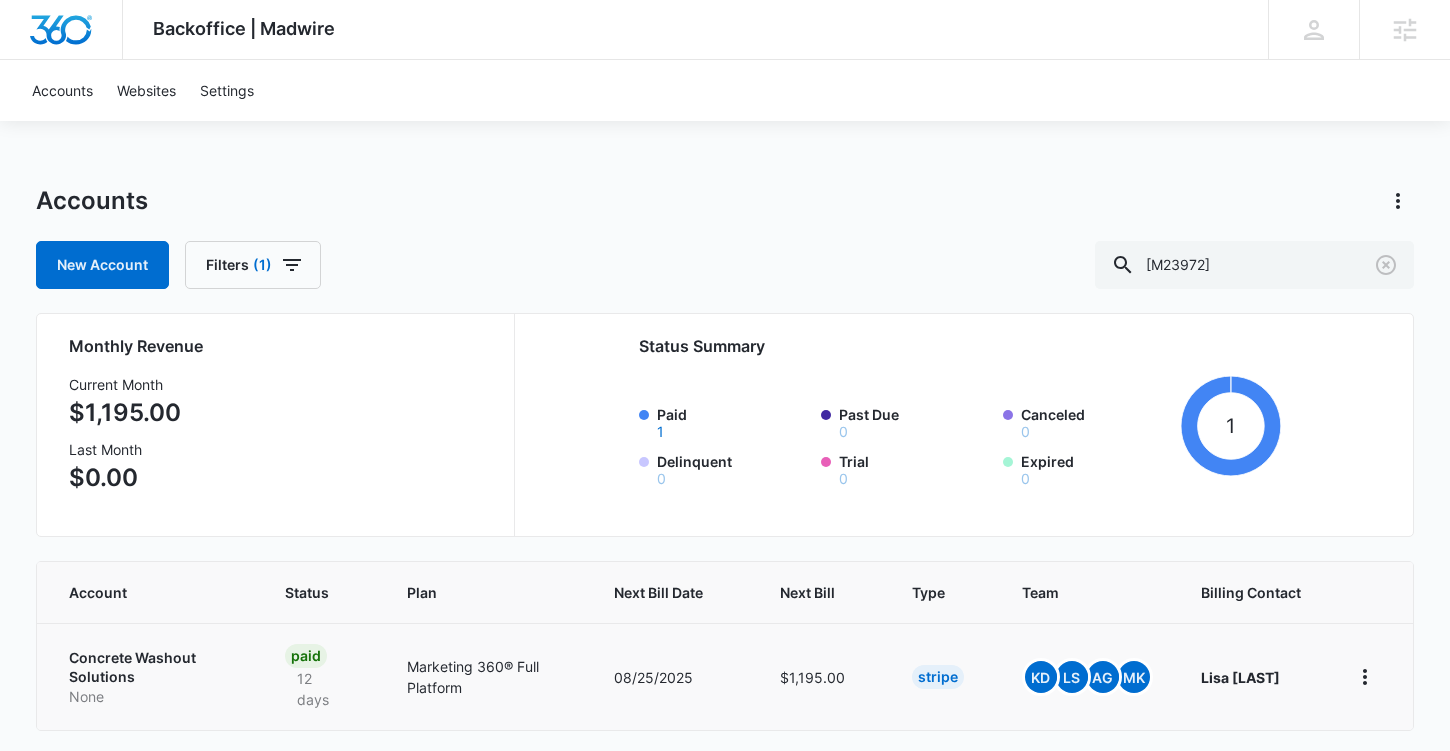 click on "Concrete Washout Solutions" at bounding box center (153, 667) 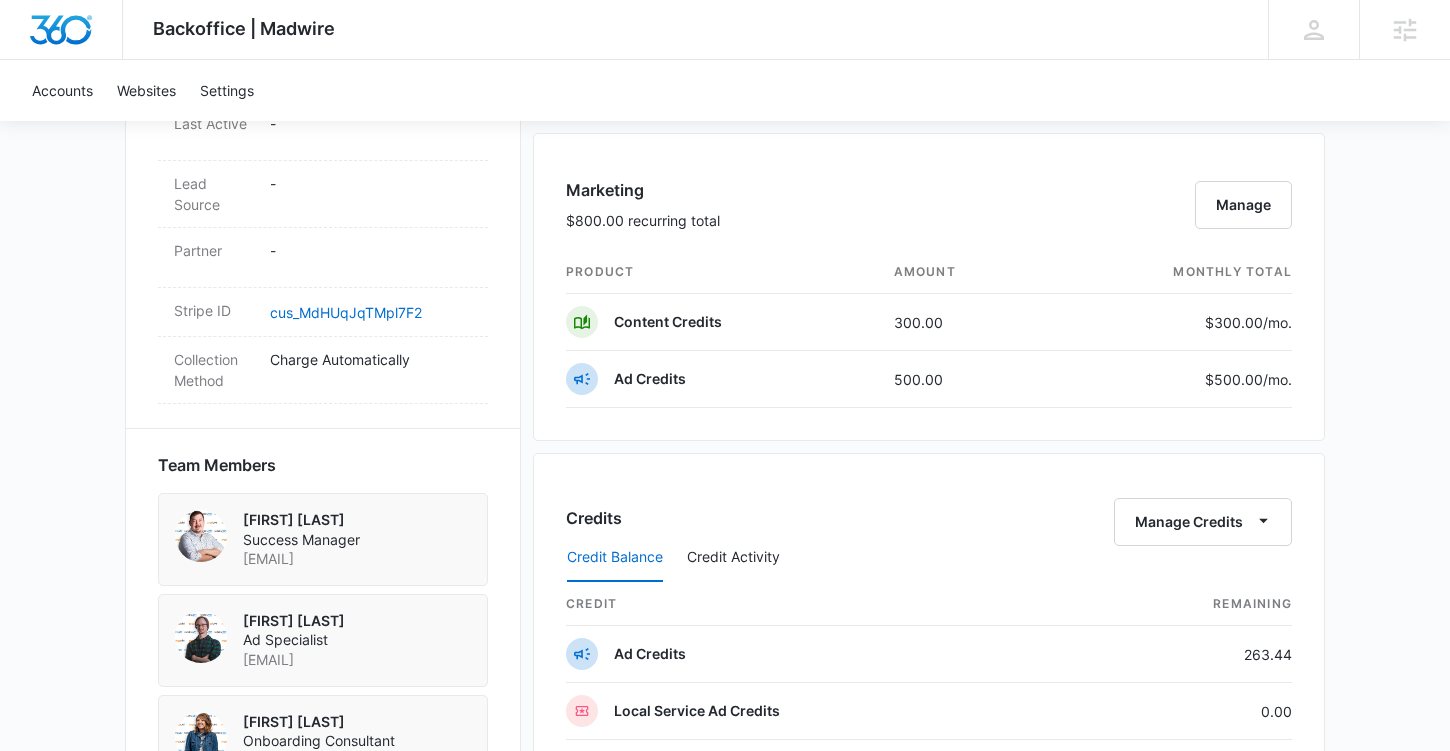 scroll, scrollTop: 1245, scrollLeft: 0, axis: vertical 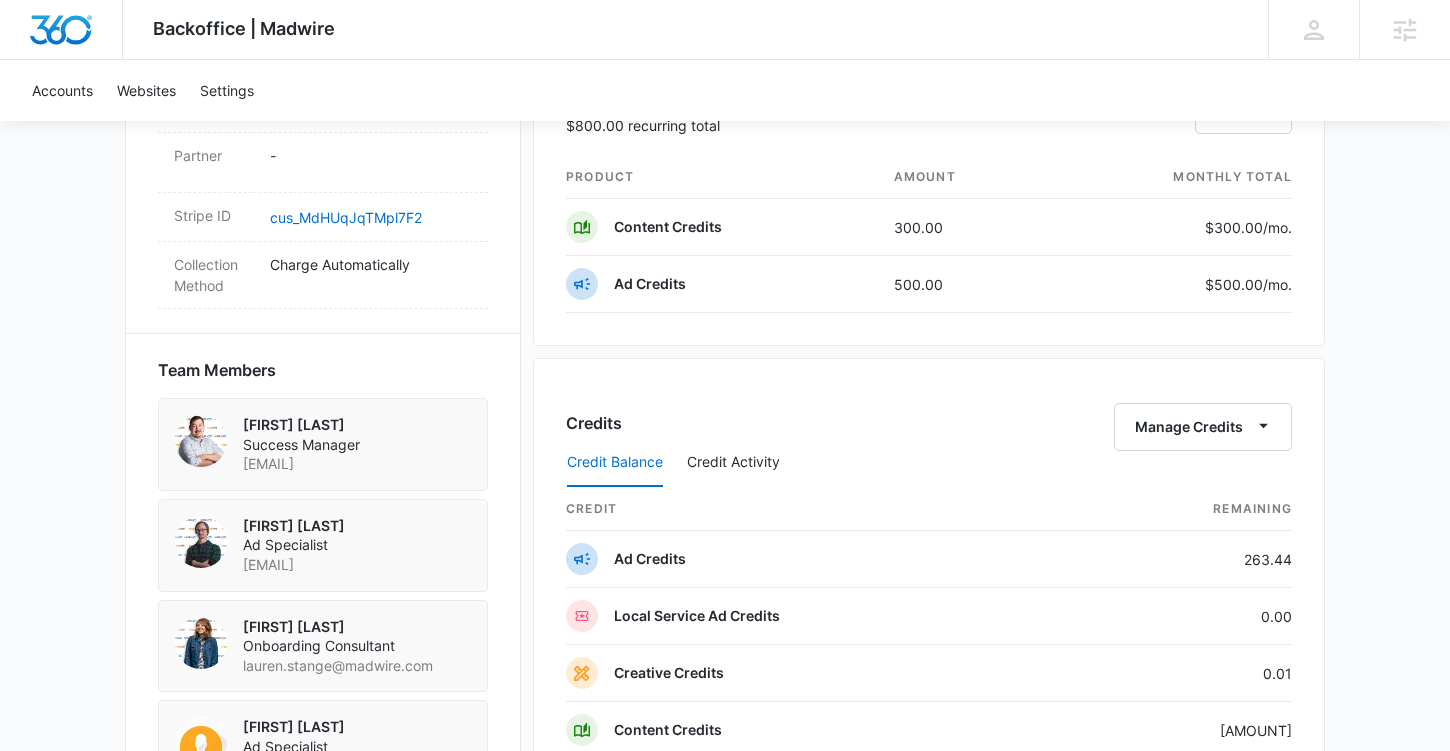click on "Credit Balance Credit Activity" at bounding box center [929, 463] 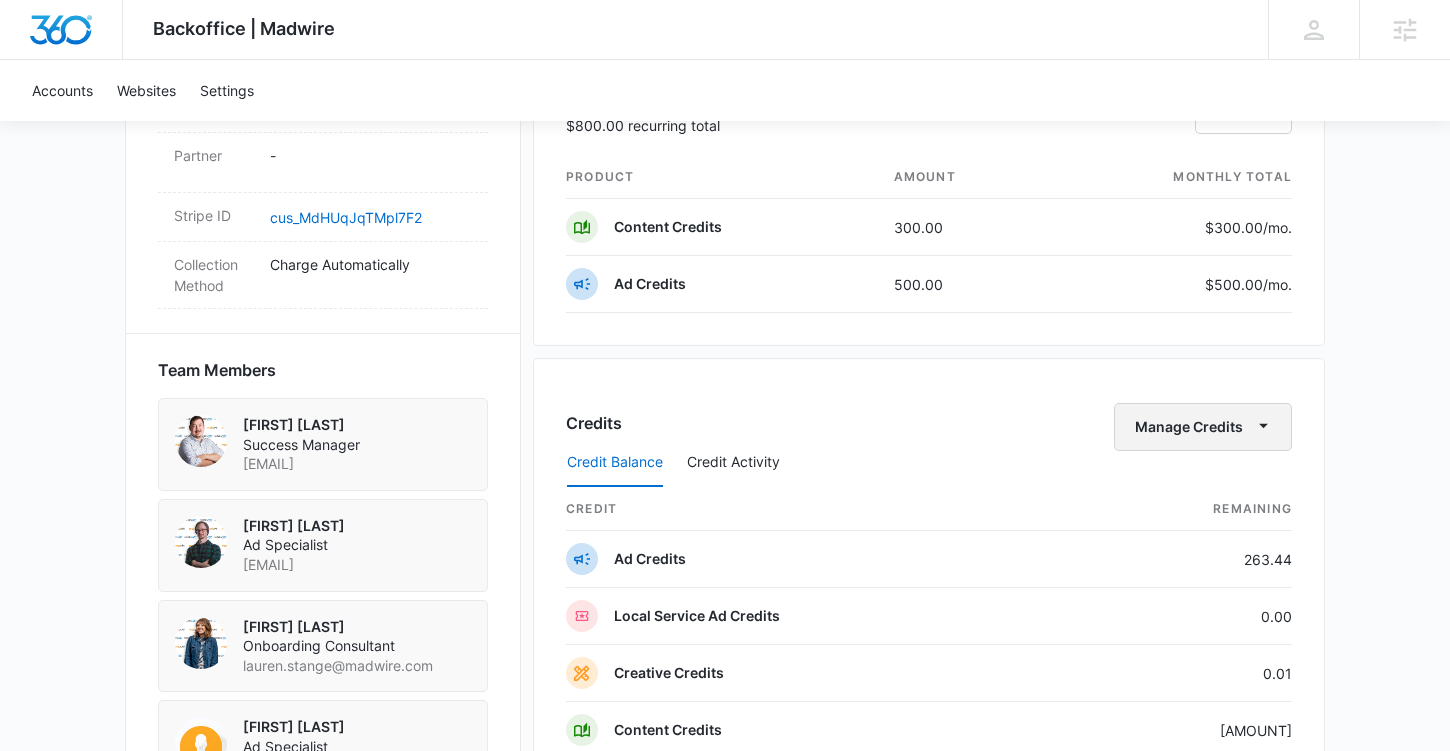 click on "Manage Credits" at bounding box center (1203, 427) 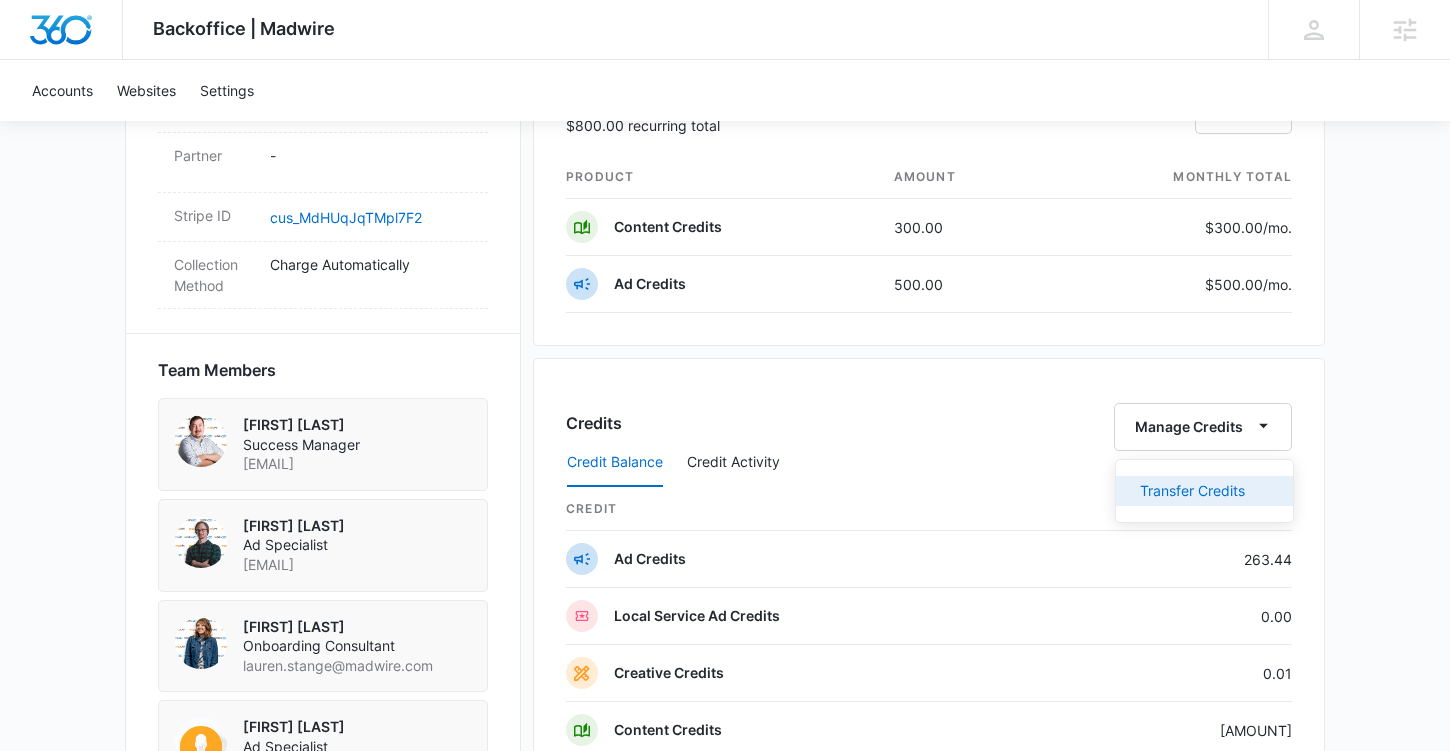 click on "Transfer Credits" at bounding box center (1192, 491) 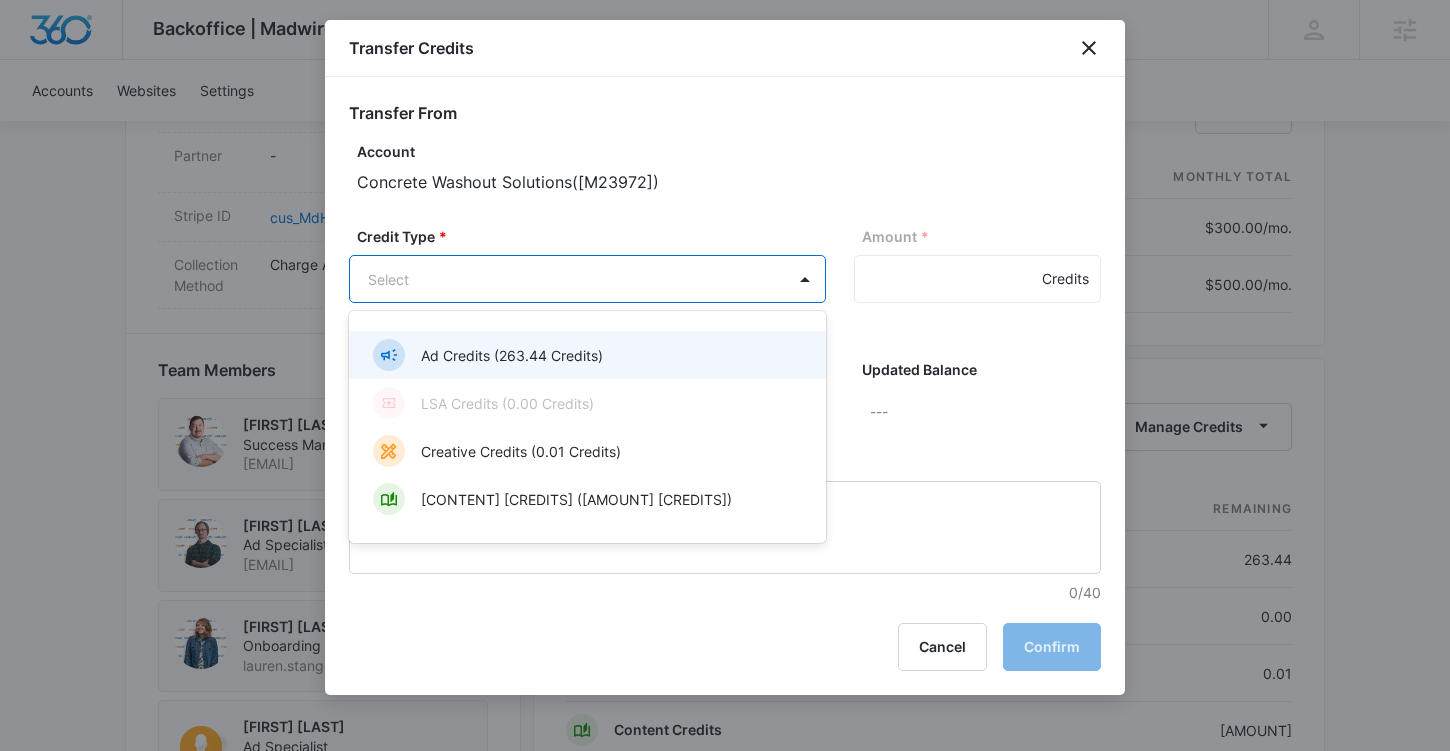 click on "[APP_NAME] [APP_NAME] [SETTINGS] [FIRST] [LAST] [FIRST] [LAST] [EMAIL] [MY] [PROFILE] [NOTIFICATIONS] [SUPPORT] [LOGOUT] [TERMS] & [CONDITIONS]   •   [PRIVACY] [POLICY] [AGENCIES] [ACCOUNTS] [WEBSITES] [SETTINGS] [BRAND_NAME] [ID] [PAID] [NEXT] [PAYMENT] [OF]  $[AMOUNT]  [DUE] [MONTH] [DAY] [ONE] [TIME] [SALE] [GO] [TO] [DASHBOARD] [BRAND_NAME] [ID] [DETAILS] [BILLING] [TYPE] [BRAND_NAME] [BILLING] [CONTACT] [FIRST] [LAST] [EMAIL] - [BILLING] [ADDRESS] [NUMBER] [STREET] [CITY] ,  [STATE]   [POSTAL_CODE] [US] [LOCAL] [TIME] [TIME]   ( [TIMEZONE] ) [INDUSTRY] [DEFAULT] ([DO_NOT_EDIT]) [LIFETIME] [MONTH] [DAY], [YEAR]  ( [YEAR] [MONTH] [YEAR] ) [LAST] [ACTIVE] - [LEAD] [SOURCE] - [PARTNER] - [BRAND_NAME] [ID] [COLLECTION] [METHOD] [BRAND_NAME] [CHARGE] [AUTOMATICALLY] [TEAM] [MEMBERS] [FIRST] [LAST] [TITLE] [EMAIL] [FIRST] [LAST] [TITLE] [FIRST] [LAST] [TITLE] [FIRST] [LAST] [TITLE] [BILLING] [TASK] [MANAGER] [PAYMENT] [METHOD] [NUMBER] [EXP] [MONTH]/[YEAR] [MANAGE] [SUBSCRIPTIONS] [MANAGE] [PAID]" at bounding box center [725, 131] 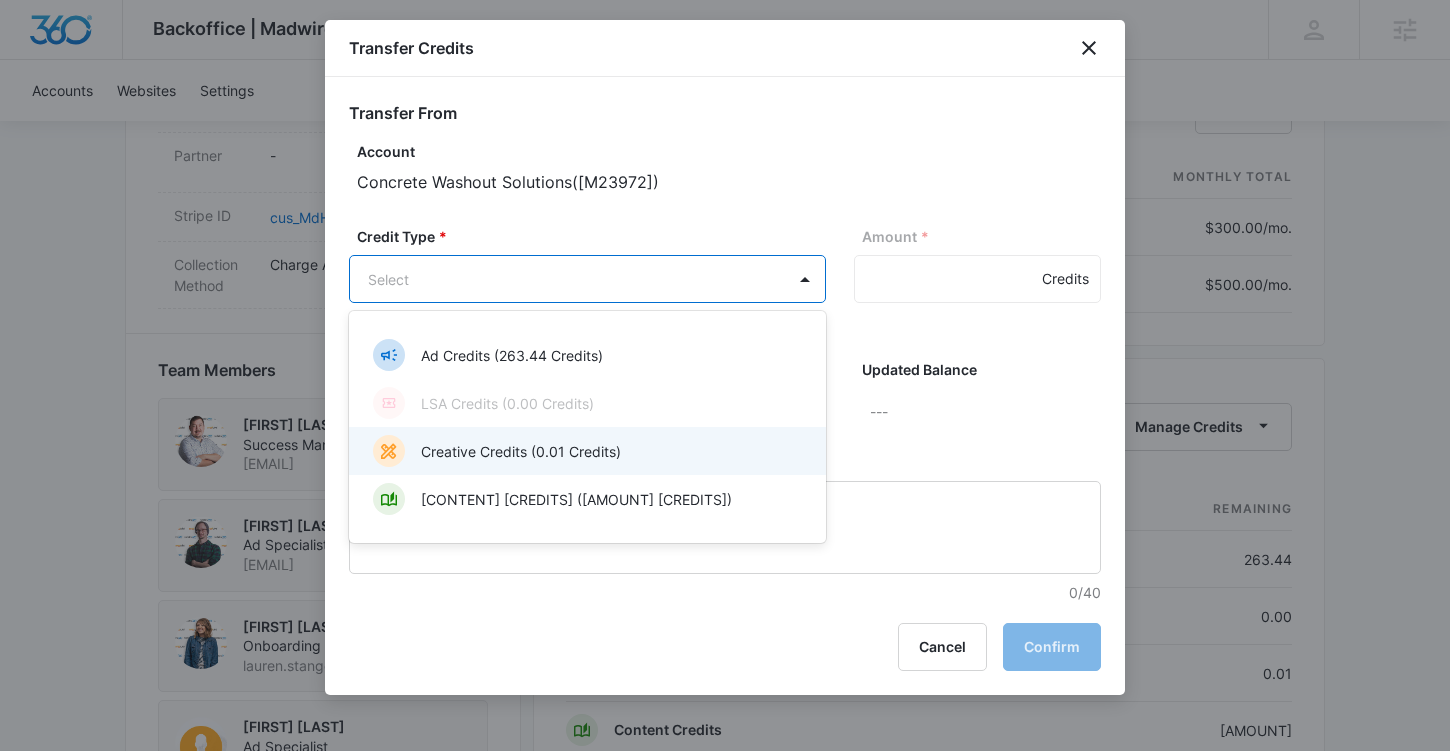 click on "Creative Credits (0.01 Credits)" at bounding box center (521, 451) 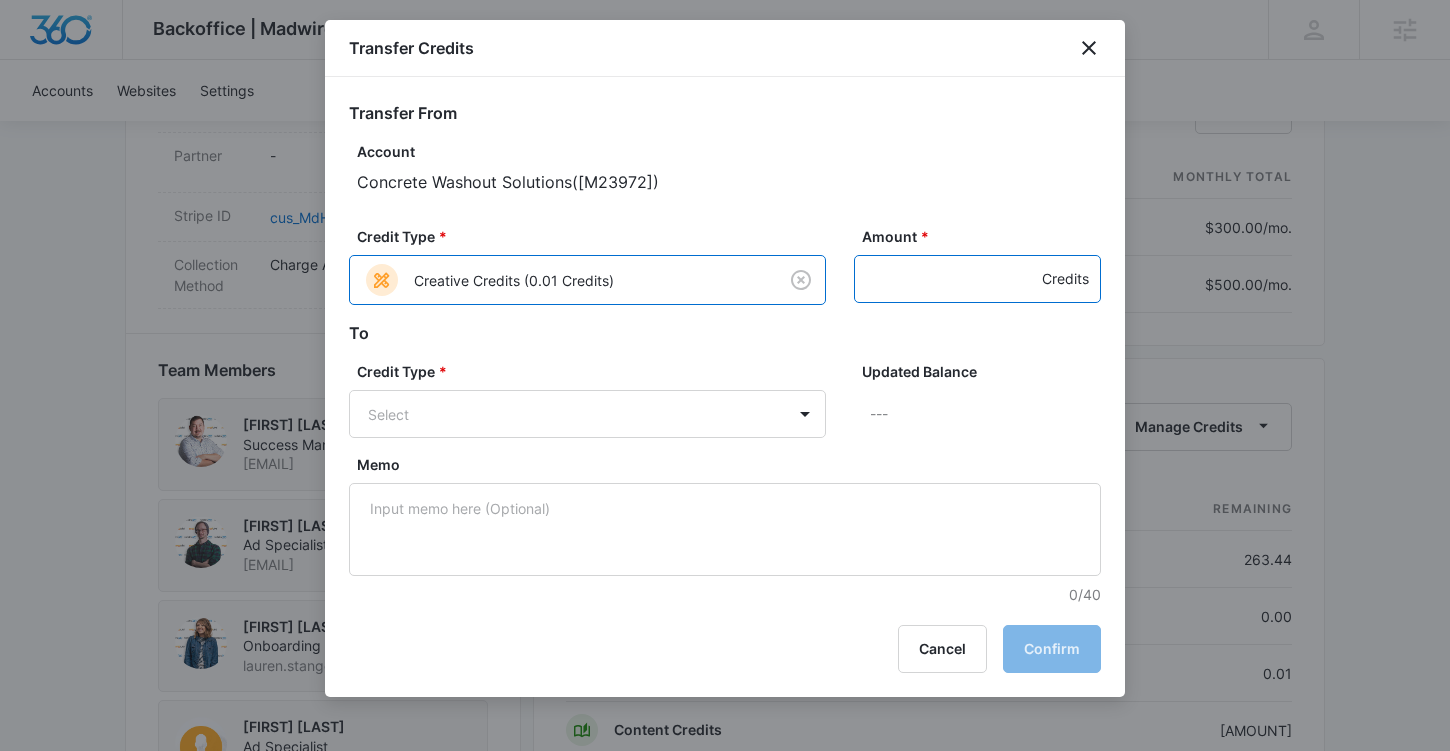 click on "Amount *" at bounding box center (977, 279) 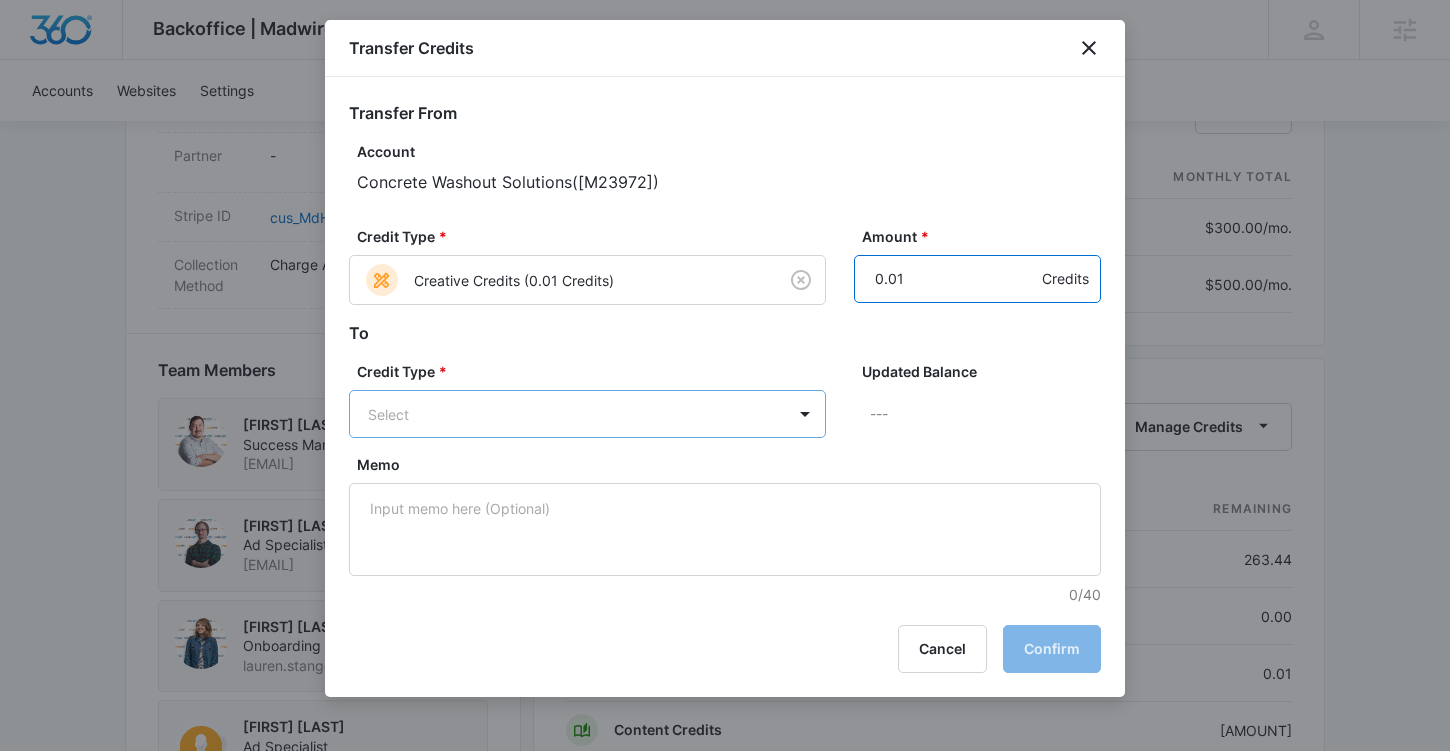 type on "0.01" 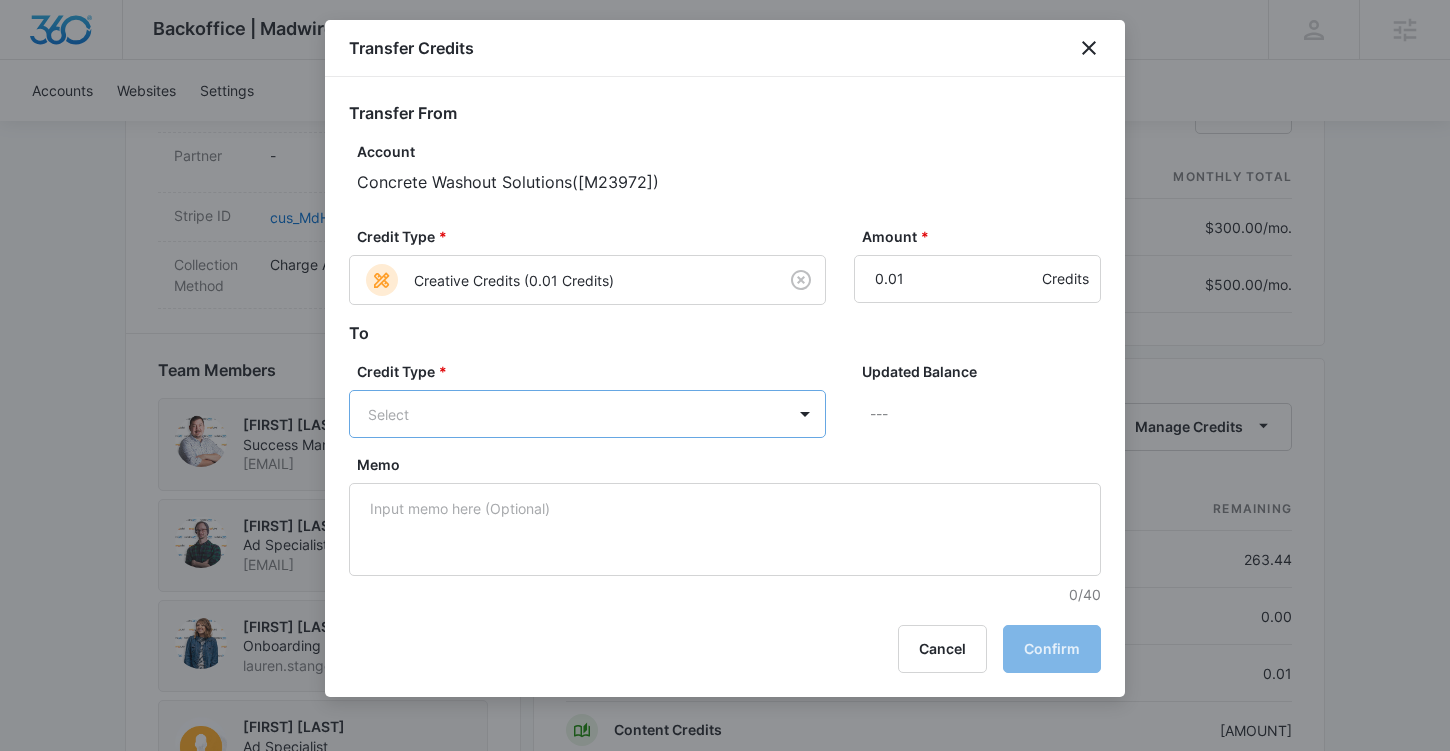 click on "[APP_NAME] [APP_NAME] [SETTINGS] [FIRST] [LAST] [FIRST] [LAST] [EMAIL] [MY] [PROFILE] [NOTIFICATIONS] [SUPPORT] [LOGOUT] [TERMS] & [CONDITIONS]   •   [PRIVACY] [POLICY] [AGENCIES] [ACCOUNTS] [WEBSITES] [SETTINGS] [BRAND_NAME] [ID] [PAID] [NEXT] [PAYMENT] [OF]  $[AMOUNT]  [DUE] [MONTH] [DAY] [ONE] [TIME] [SALE] [GO] [TO] [DASHBOARD] [BRAND_NAME] [ID] [DETAILS] [BILLING] [TYPE] [BRAND_NAME] [BILLING] [CONTACT] [FIRST] [LAST] [EMAIL] - [BILLING] [ADDRESS] [NUMBER] [STREET] [CITY] ,  [STATE]   [POSTAL_CODE] [US] [LOCAL] [TIME] [TIME]   ( [TIMEZONE] ) [INDUSTRY] [DEFAULT] ([DO_NOT_EDIT]) [LIFETIME] [MONTH] [DAY], [YEAR]  ( [YEAR] [MONTH] [YEAR] ) [LAST] [ACTIVE] - [LEAD] [SOURCE] - [PARTNER] - [BRAND_NAME] [ID] [COLLECTION] [METHOD] [BRAND_NAME] [CHARGE] [AUTOMATICALLY] [TEAM] [MEMBERS] [FIRST] [LAST] [TITLE] [EMAIL] [FIRST] [LAST] [TITLE] [FIRST] [LAST] [TITLE] [FIRST] [LAST] [TITLE] [BILLING] [TASK] [MANAGER] [PAYMENT] [METHOD] [NUMBER] [EXP] [MONTH]/[YEAR] [MANAGE] [SUBSCRIPTIONS] [MANAGE] [PAID]" at bounding box center (725, 131) 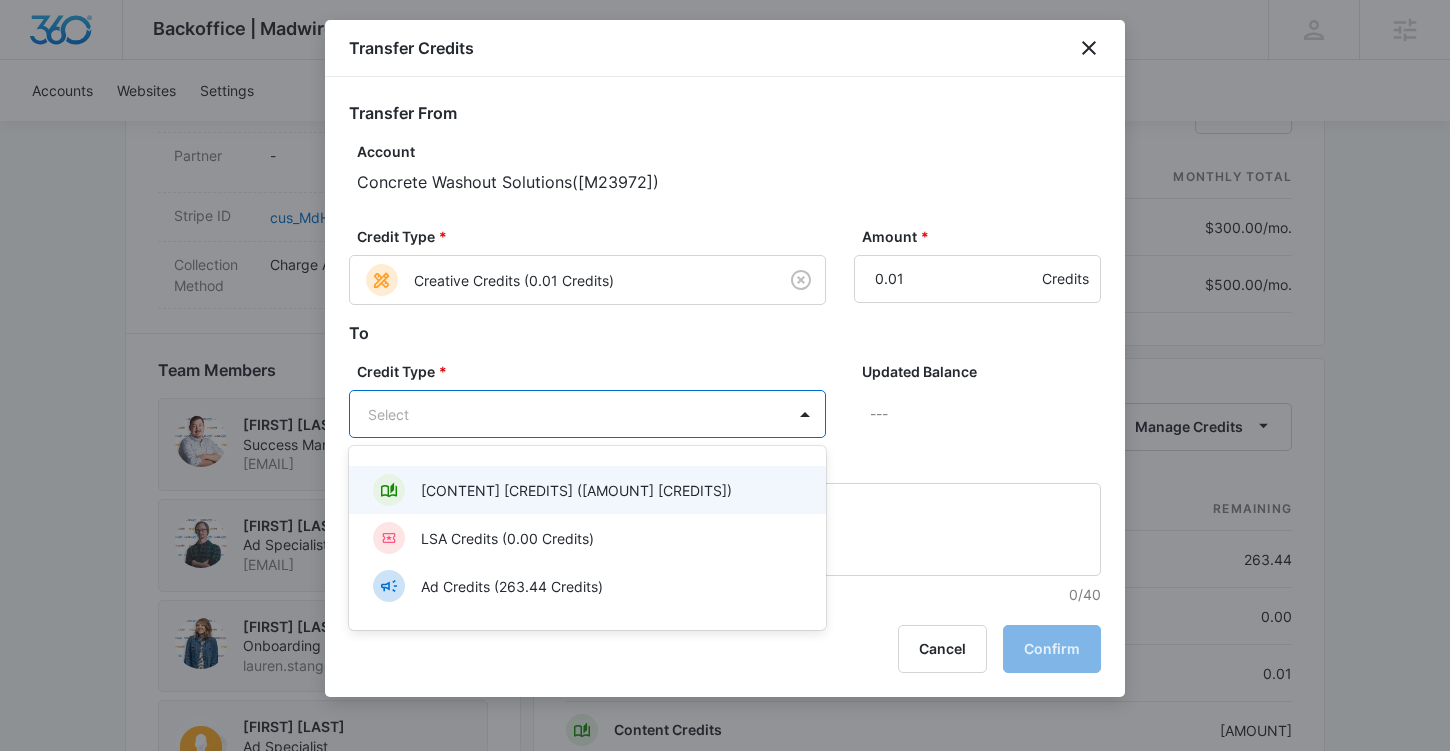 click on "[CONTENT] [CREDITS] ([AMOUNT] [CREDITS])" at bounding box center [576, 490] 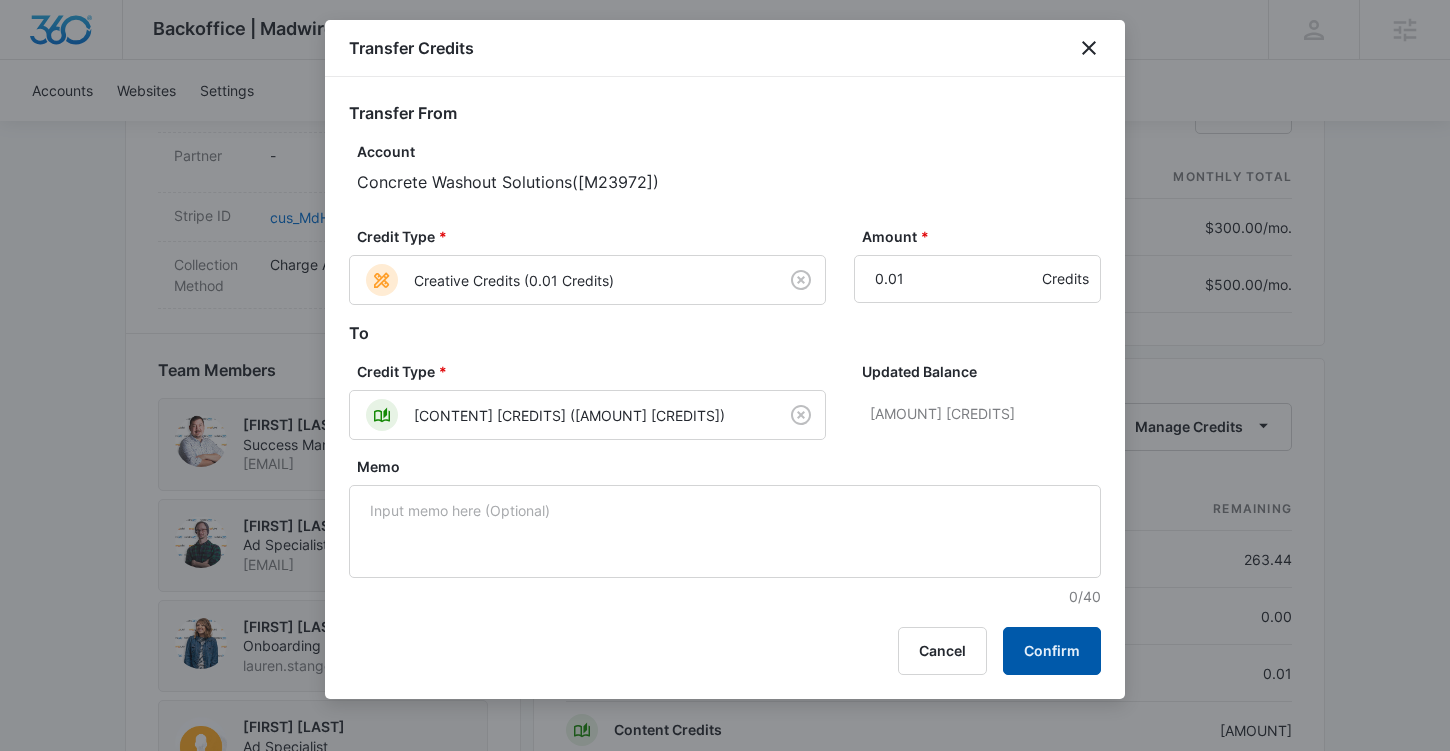 click on "Confirm" at bounding box center (1052, 651) 